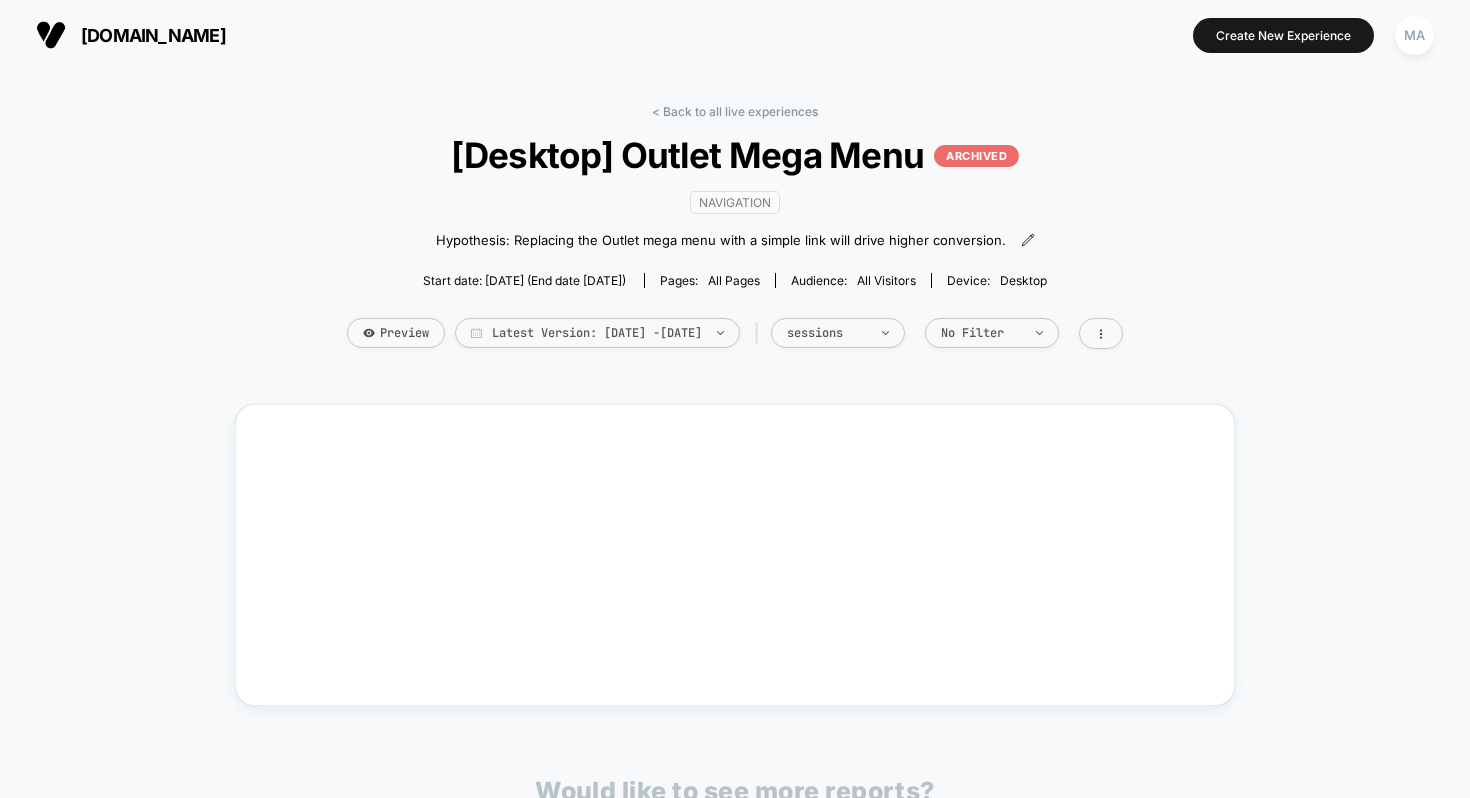 scroll, scrollTop: 0, scrollLeft: 0, axis: both 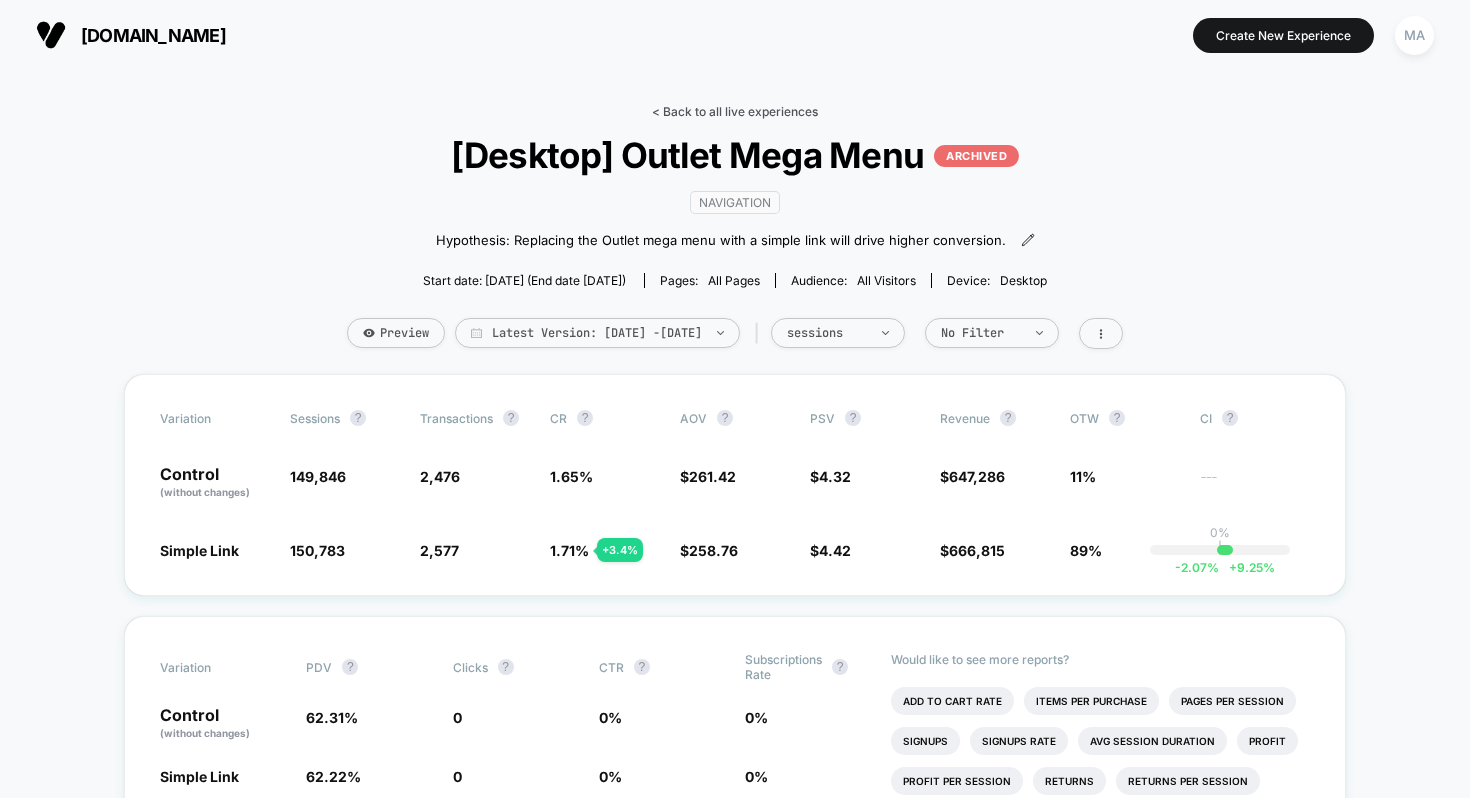 click on "< Back to all live experiences" at bounding box center (735, 111) 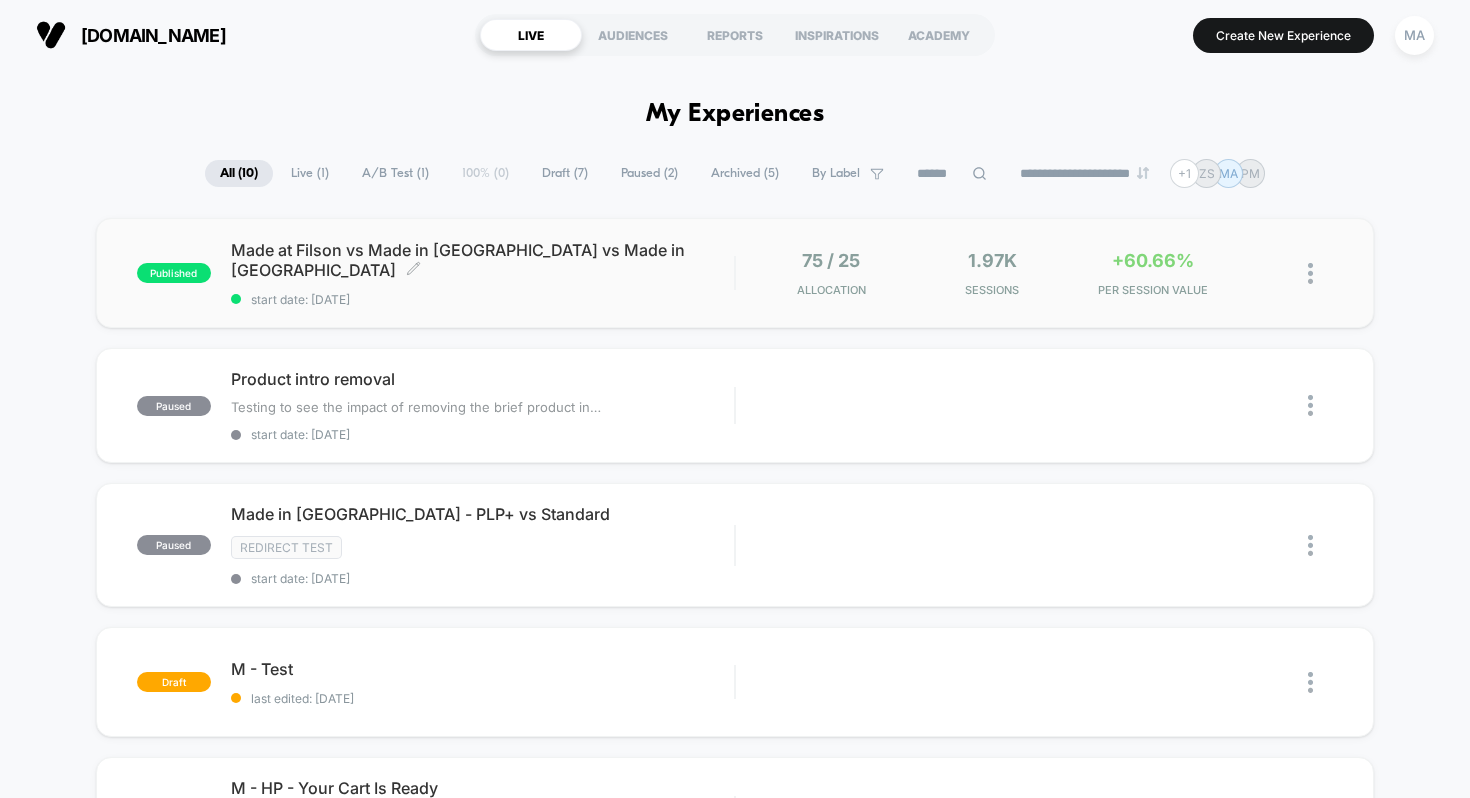 click on "Made at Filson vs Made in [GEOGRAPHIC_DATA] vs Made in [GEOGRAPHIC_DATA] Click to edit experience details" at bounding box center (483, 260) 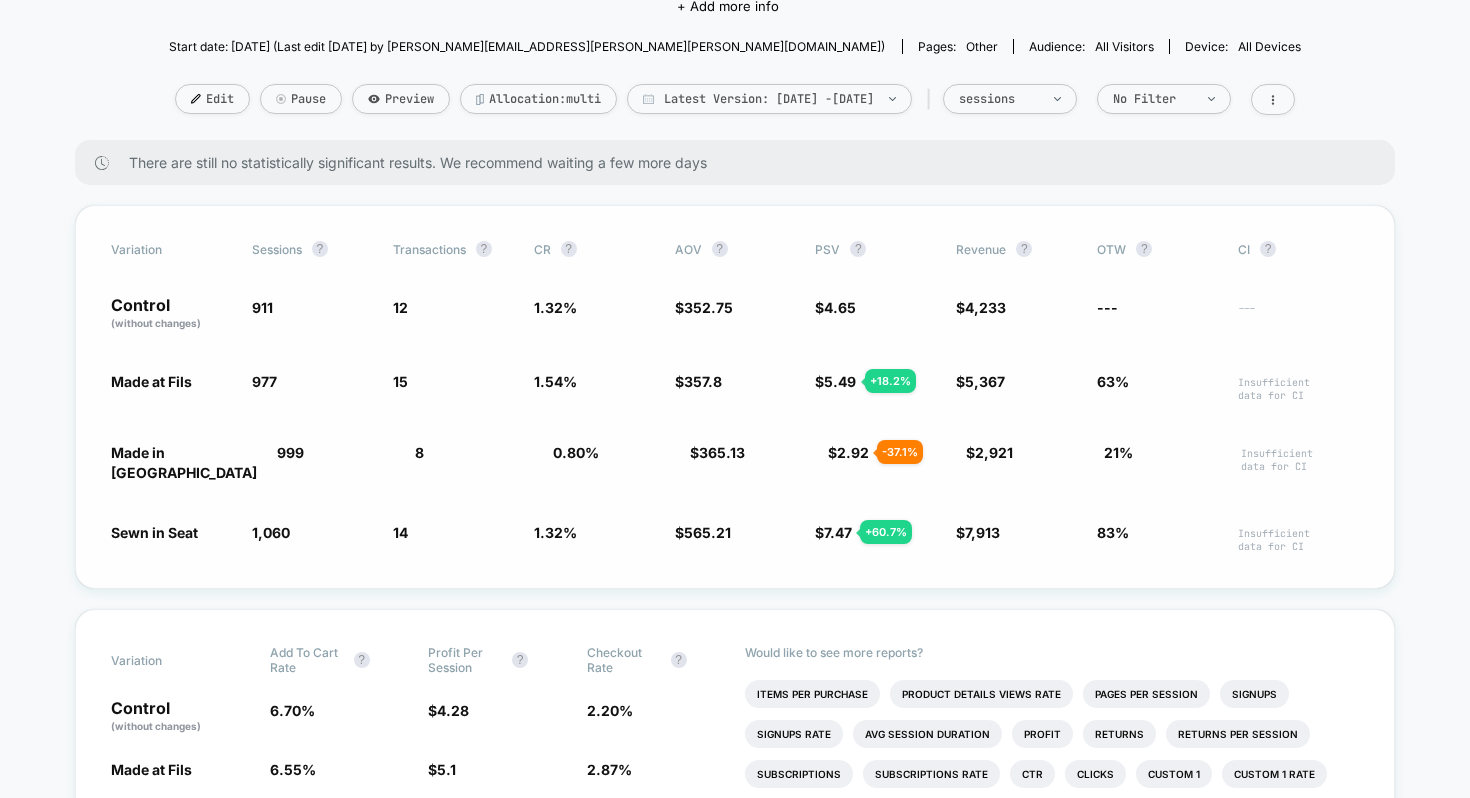 scroll, scrollTop: 0, scrollLeft: 0, axis: both 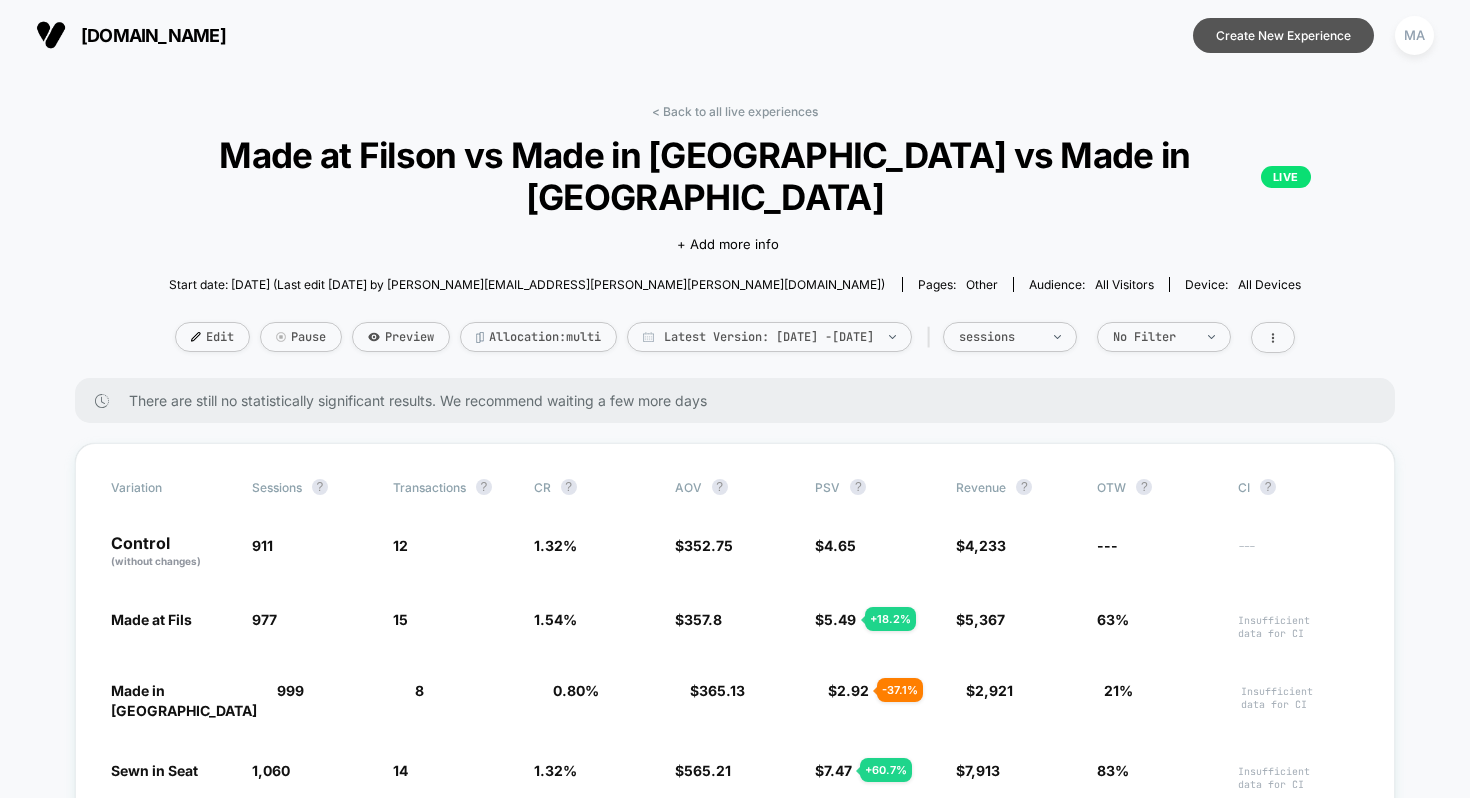 click on "Create New Experience" at bounding box center (1283, 35) 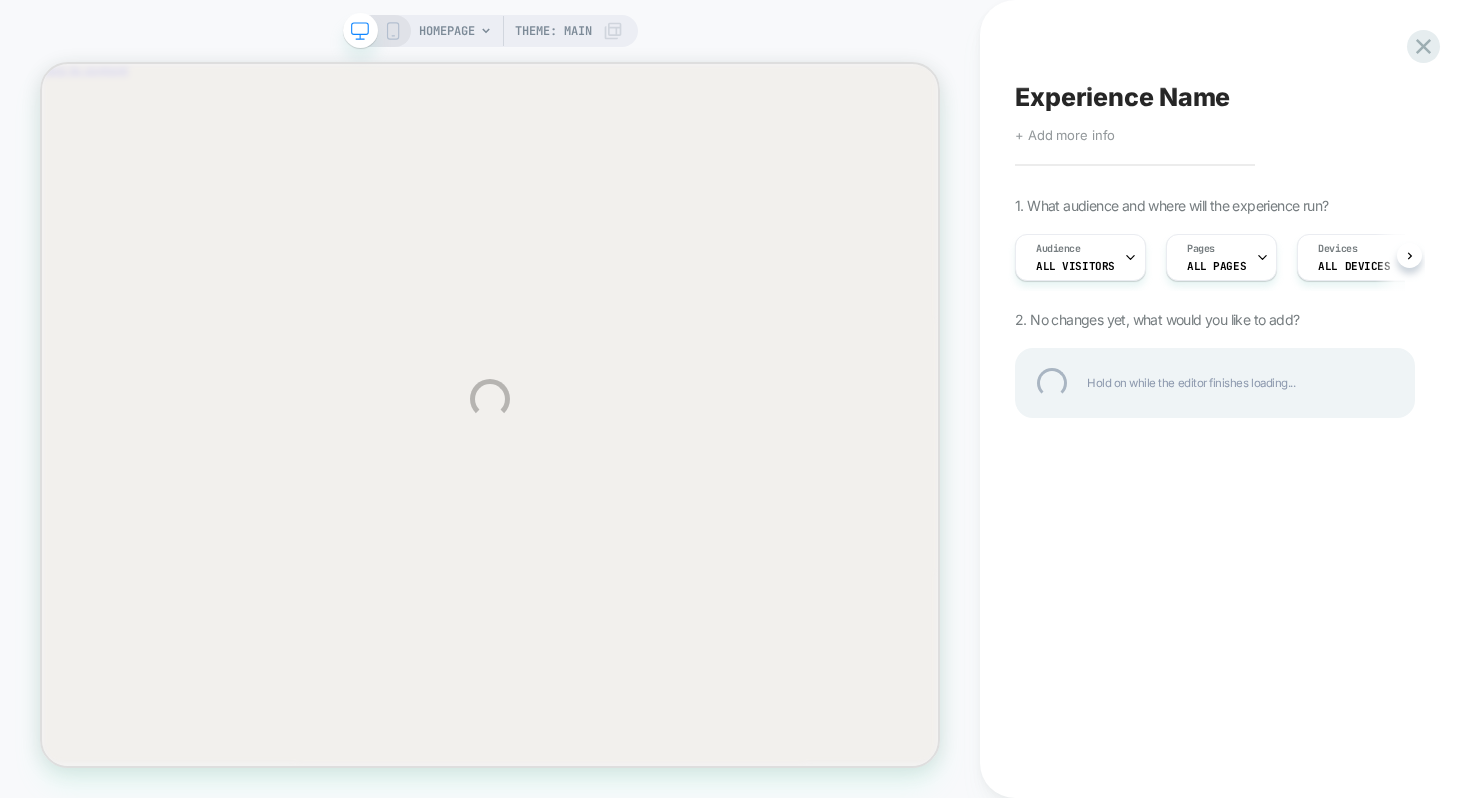 scroll, scrollTop: 0, scrollLeft: 0, axis: both 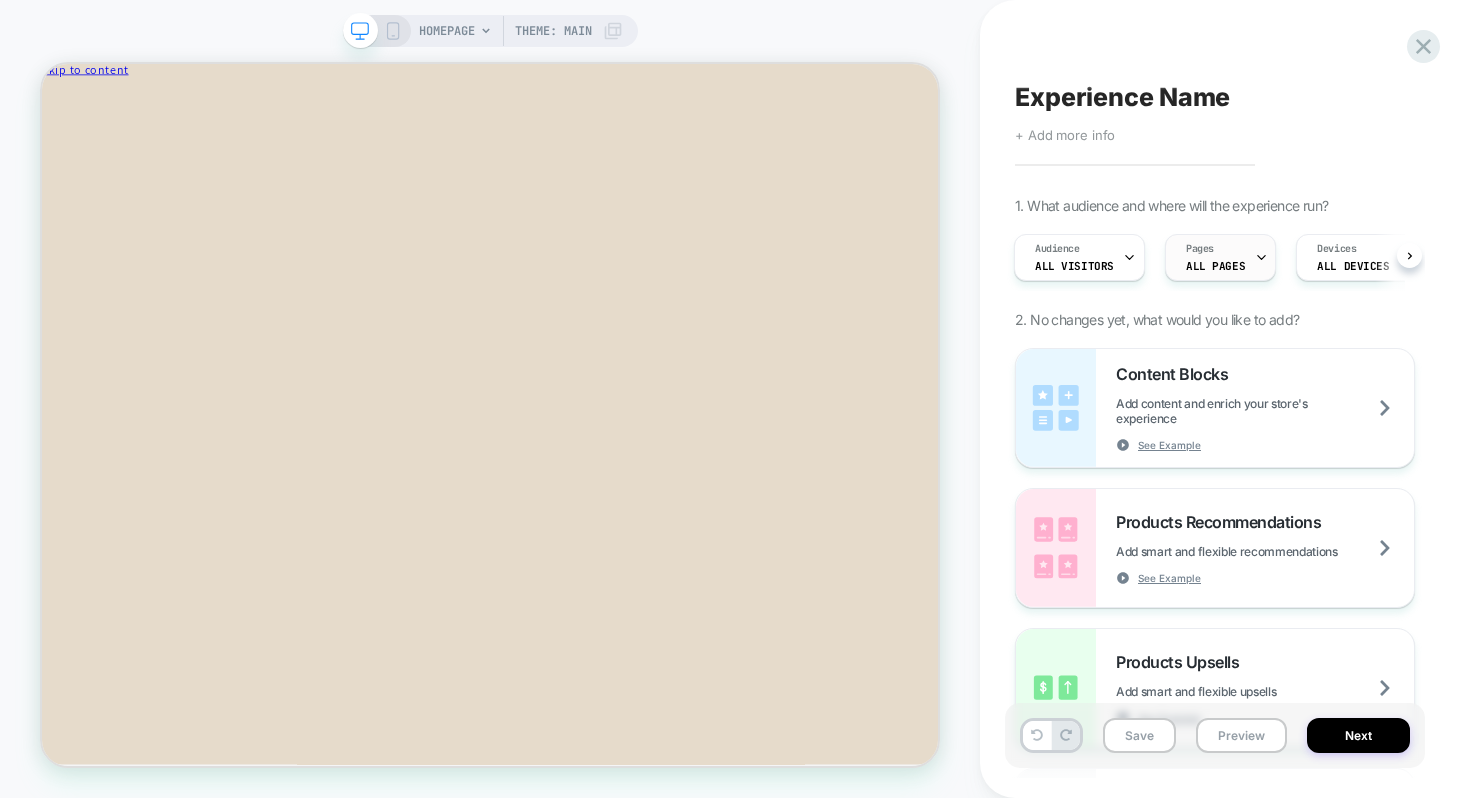 click on "ALL PAGES" at bounding box center [1215, 266] 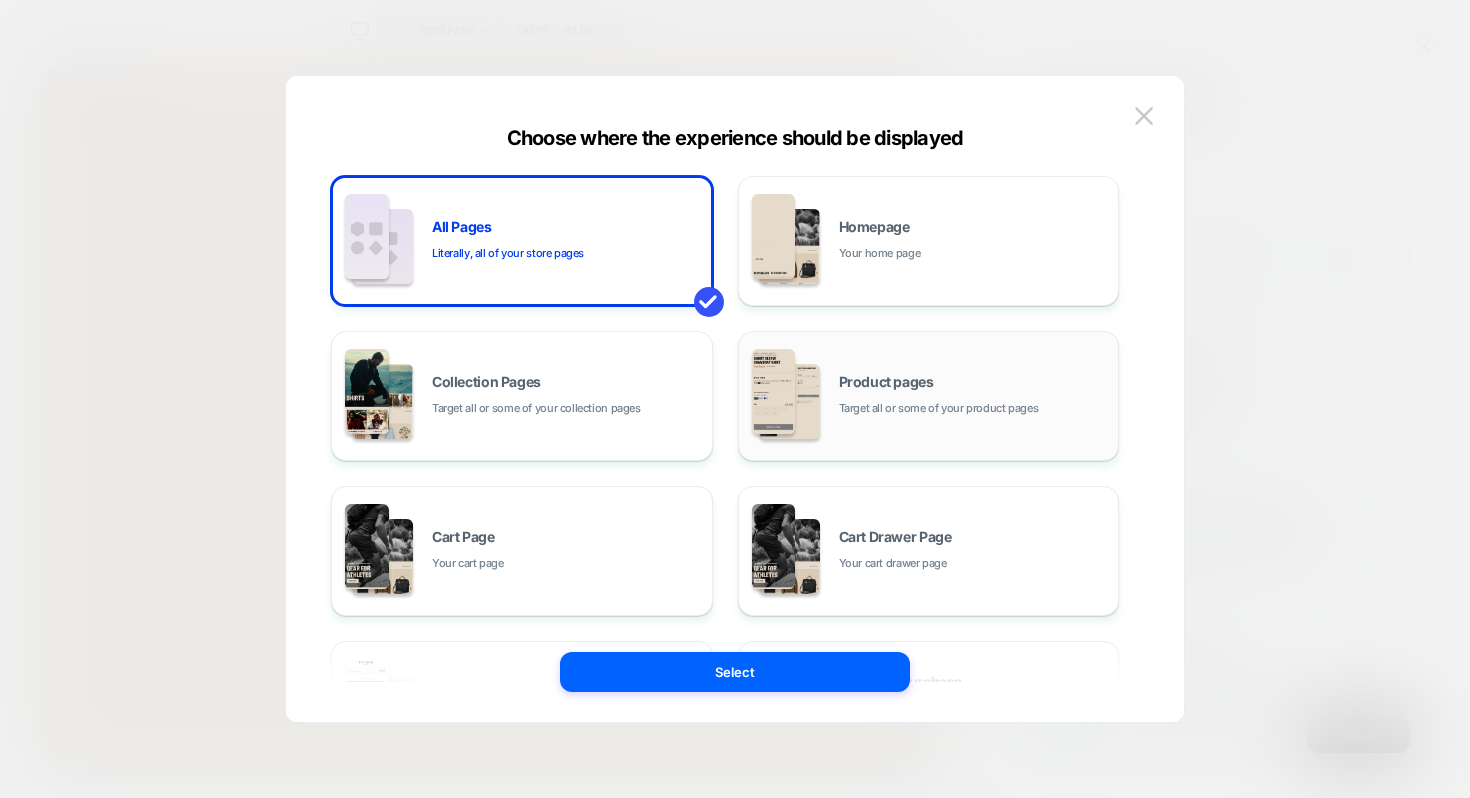 click on "Product pages Target all or some of your product pages" at bounding box center (974, 396) 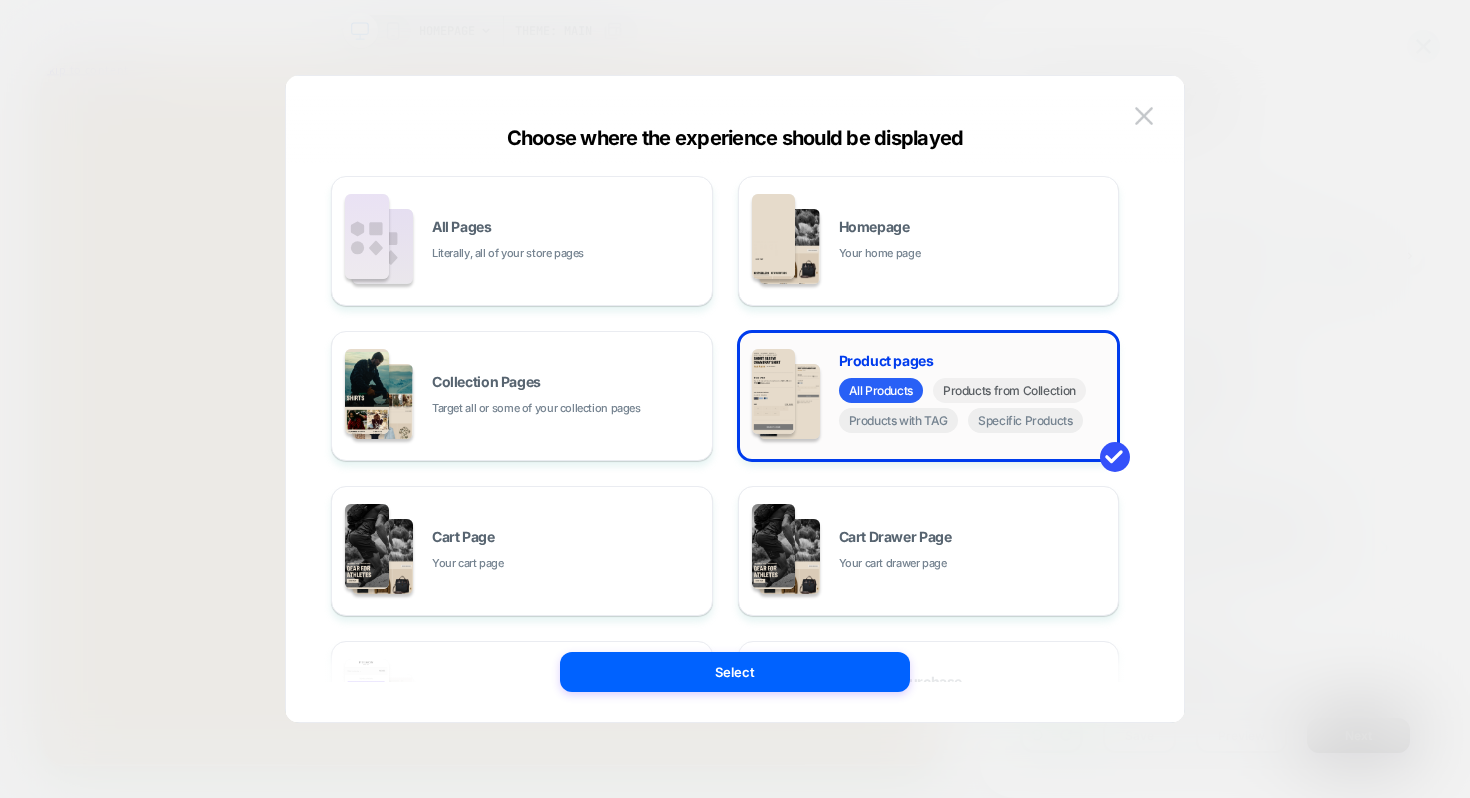 click on "Products from Collection" at bounding box center [1009, 390] 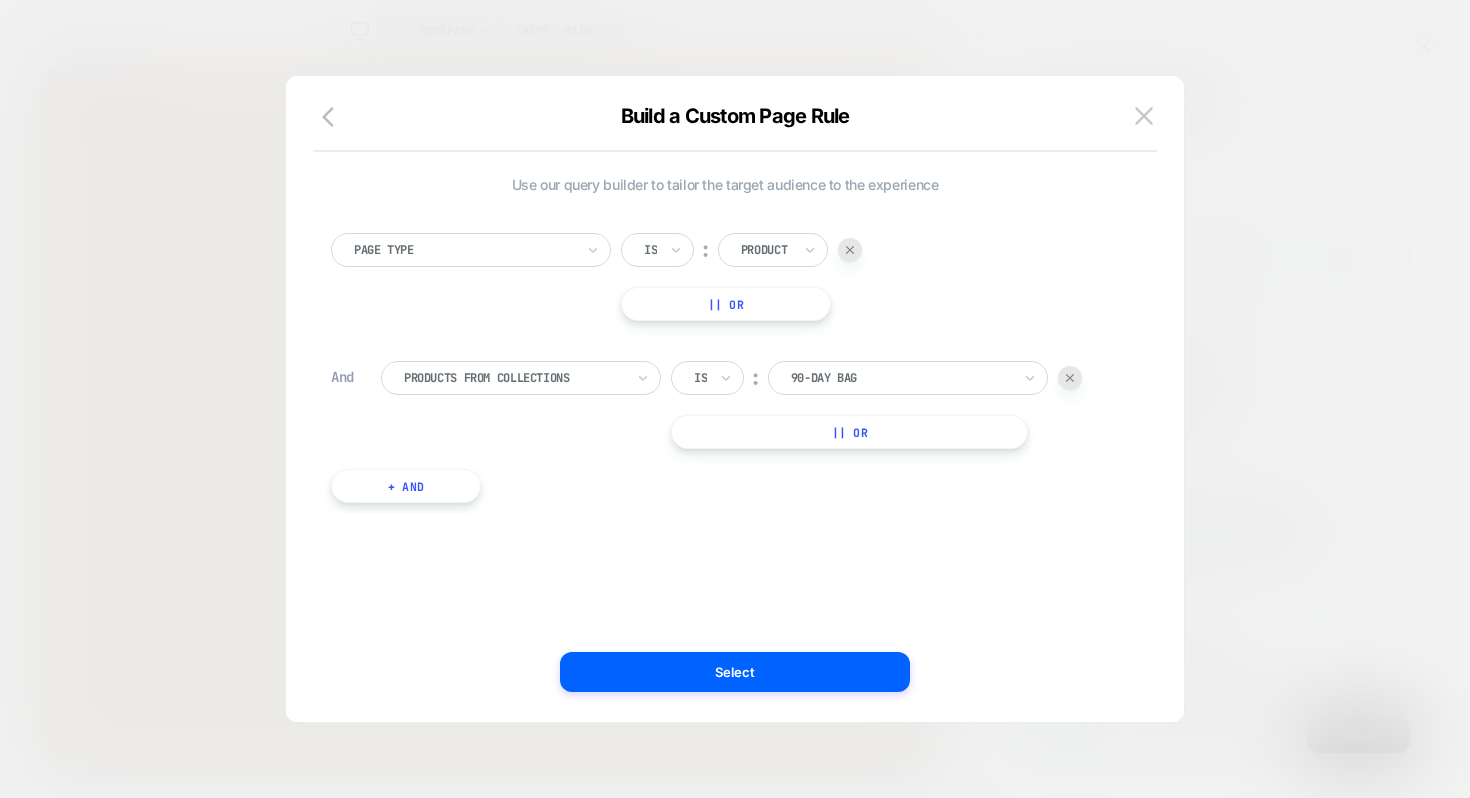 click at bounding box center [901, 378] 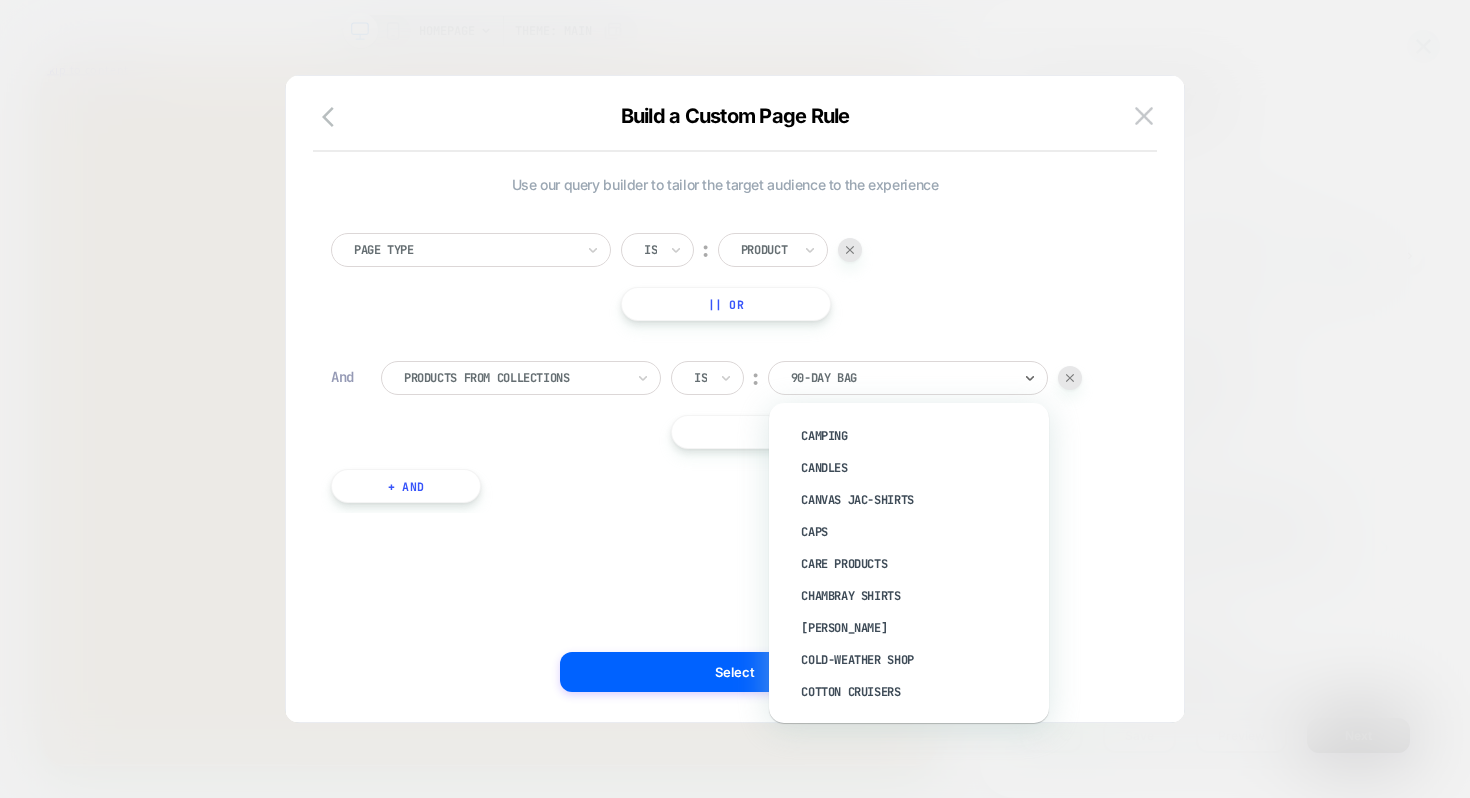scroll, scrollTop: 700, scrollLeft: 0, axis: vertical 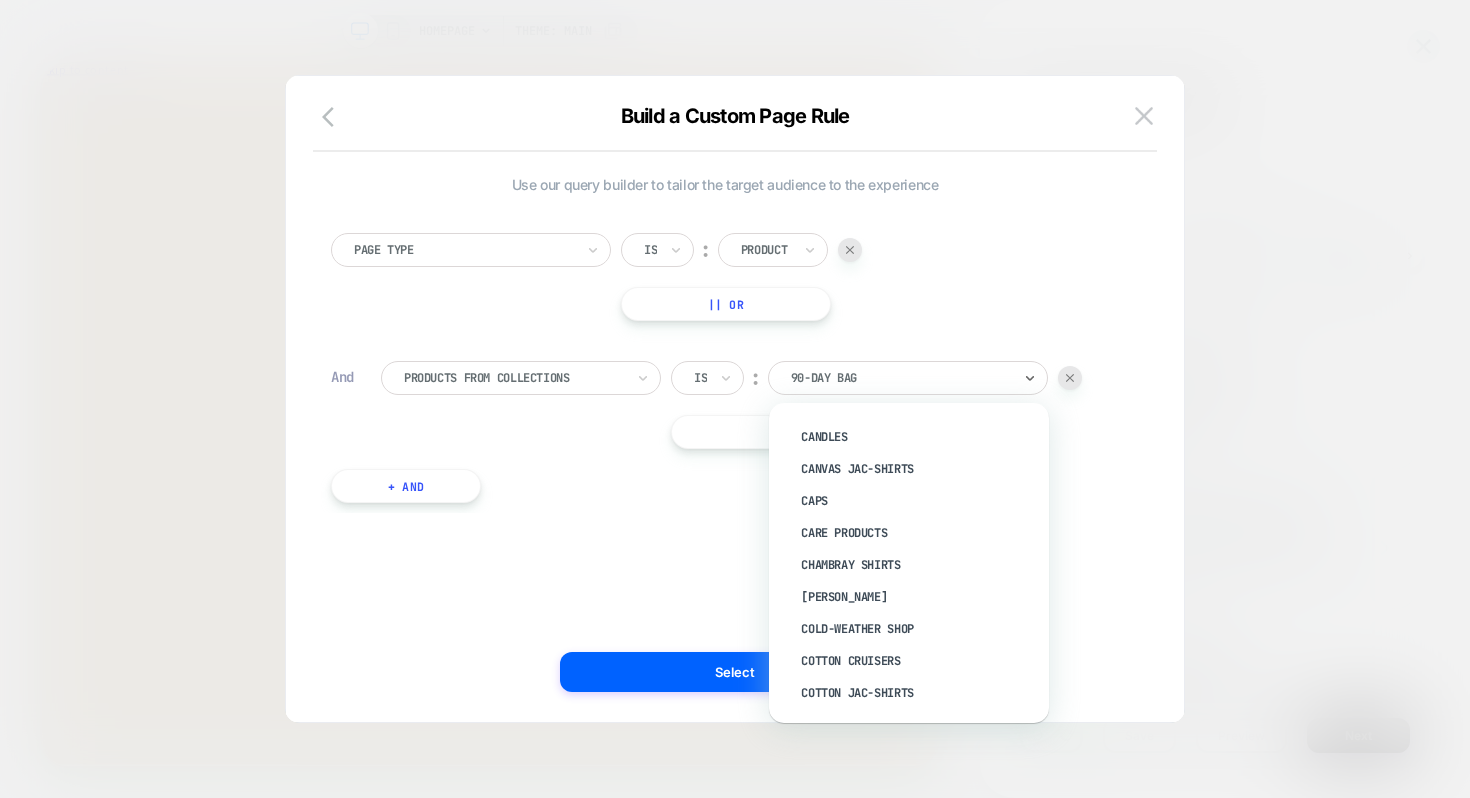 click at bounding box center (735, 399) 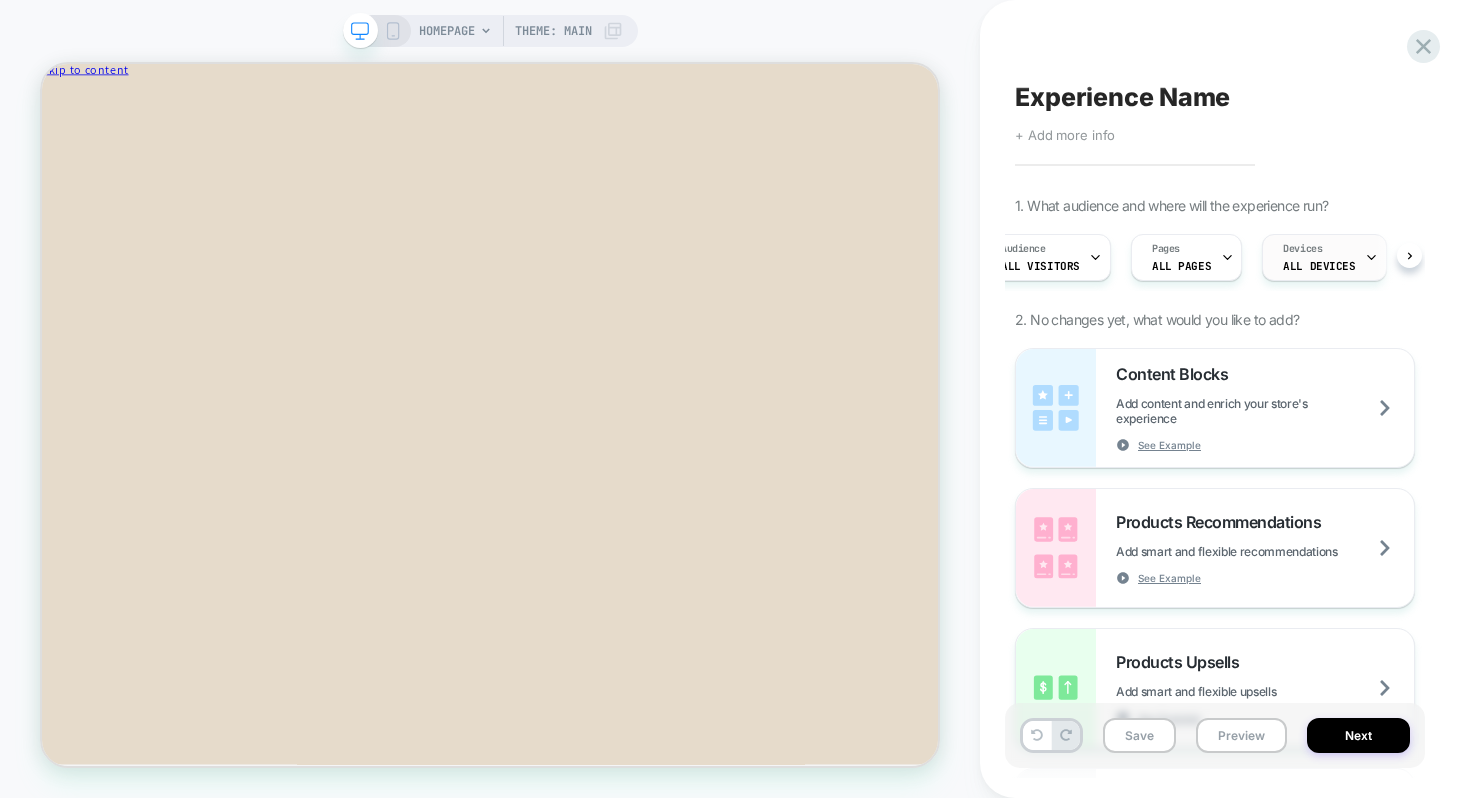 scroll, scrollTop: 0, scrollLeft: 0, axis: both 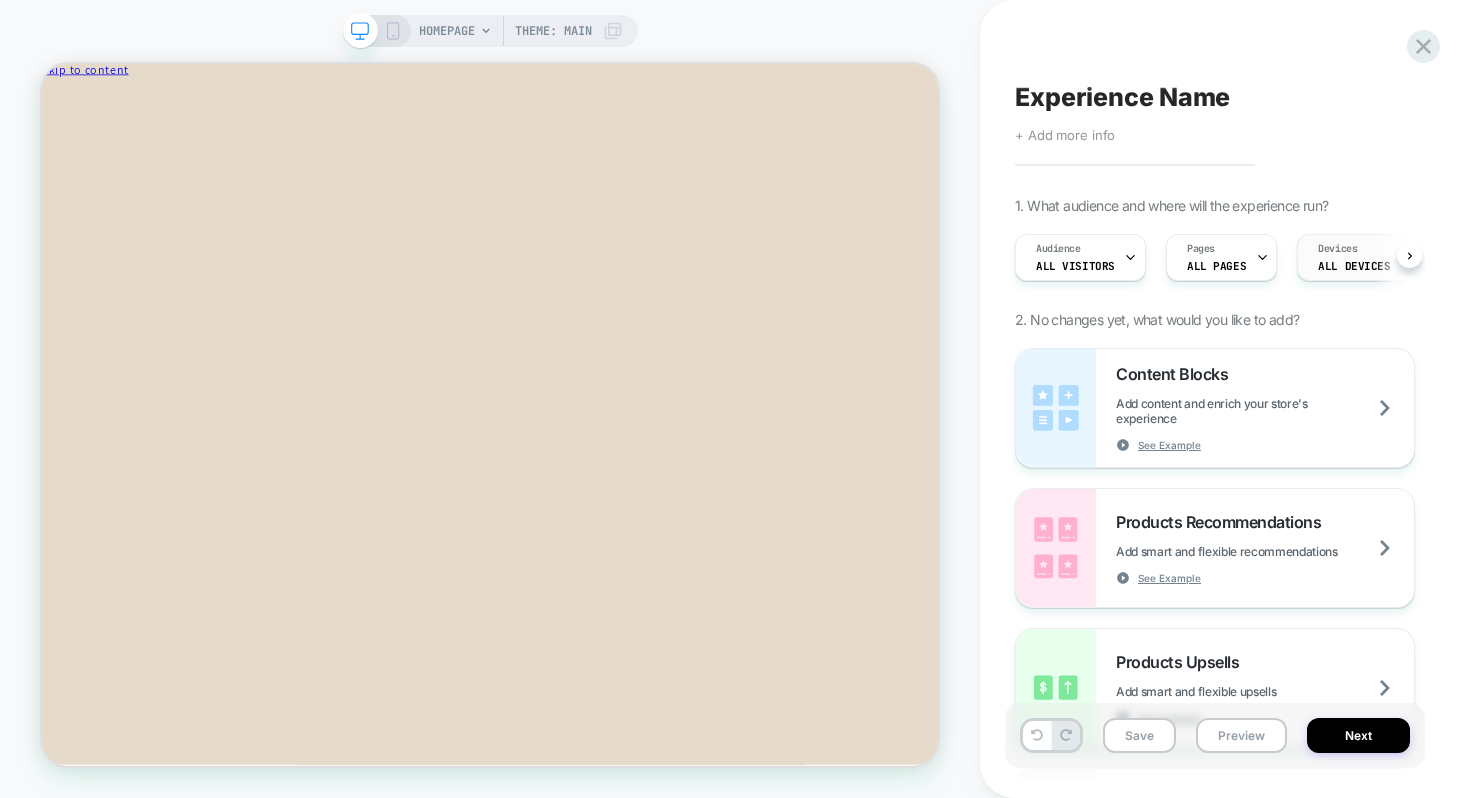 click on "ALL PAGES" at bounding box center (1216, 266) 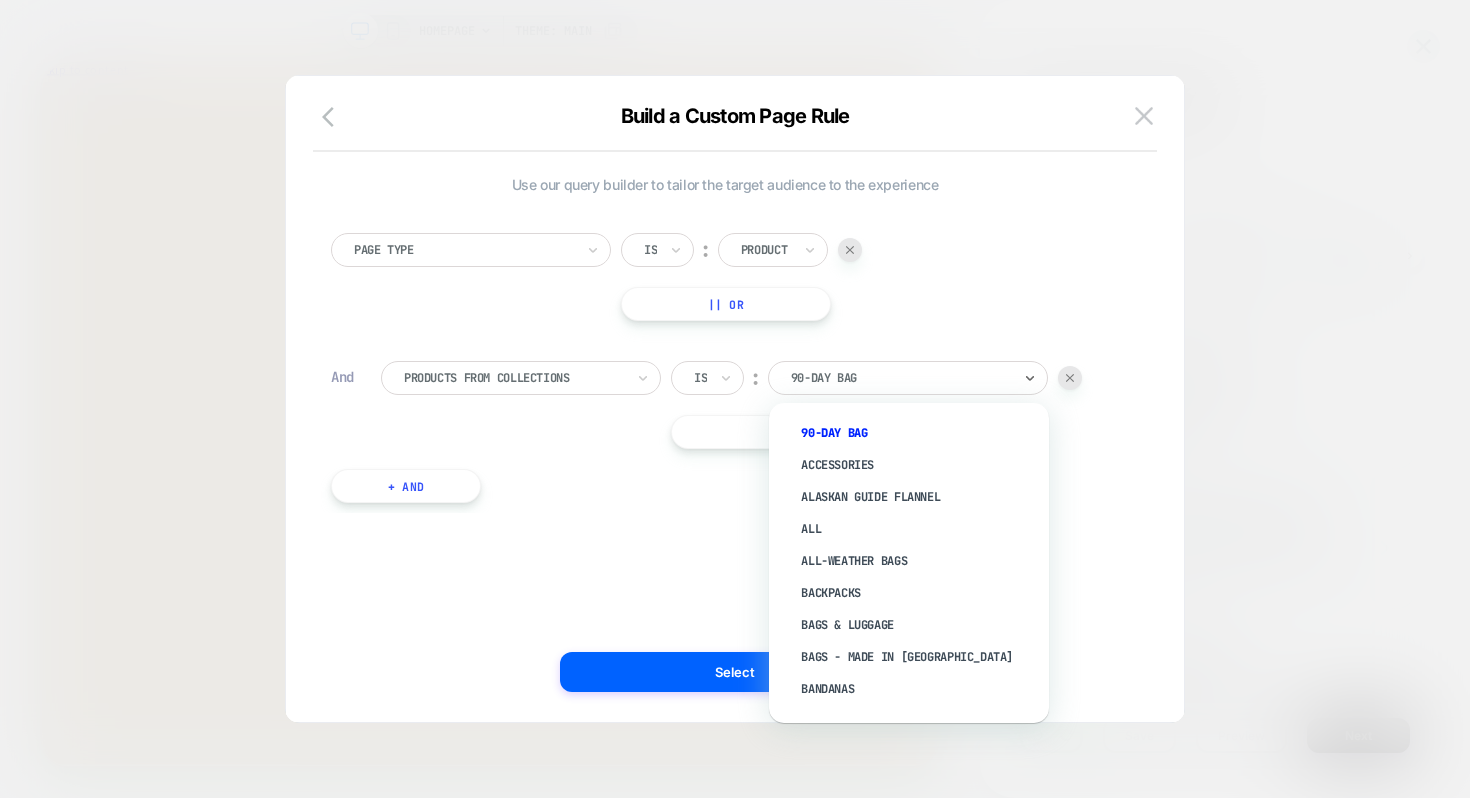 click at bounding box center [901, 378] 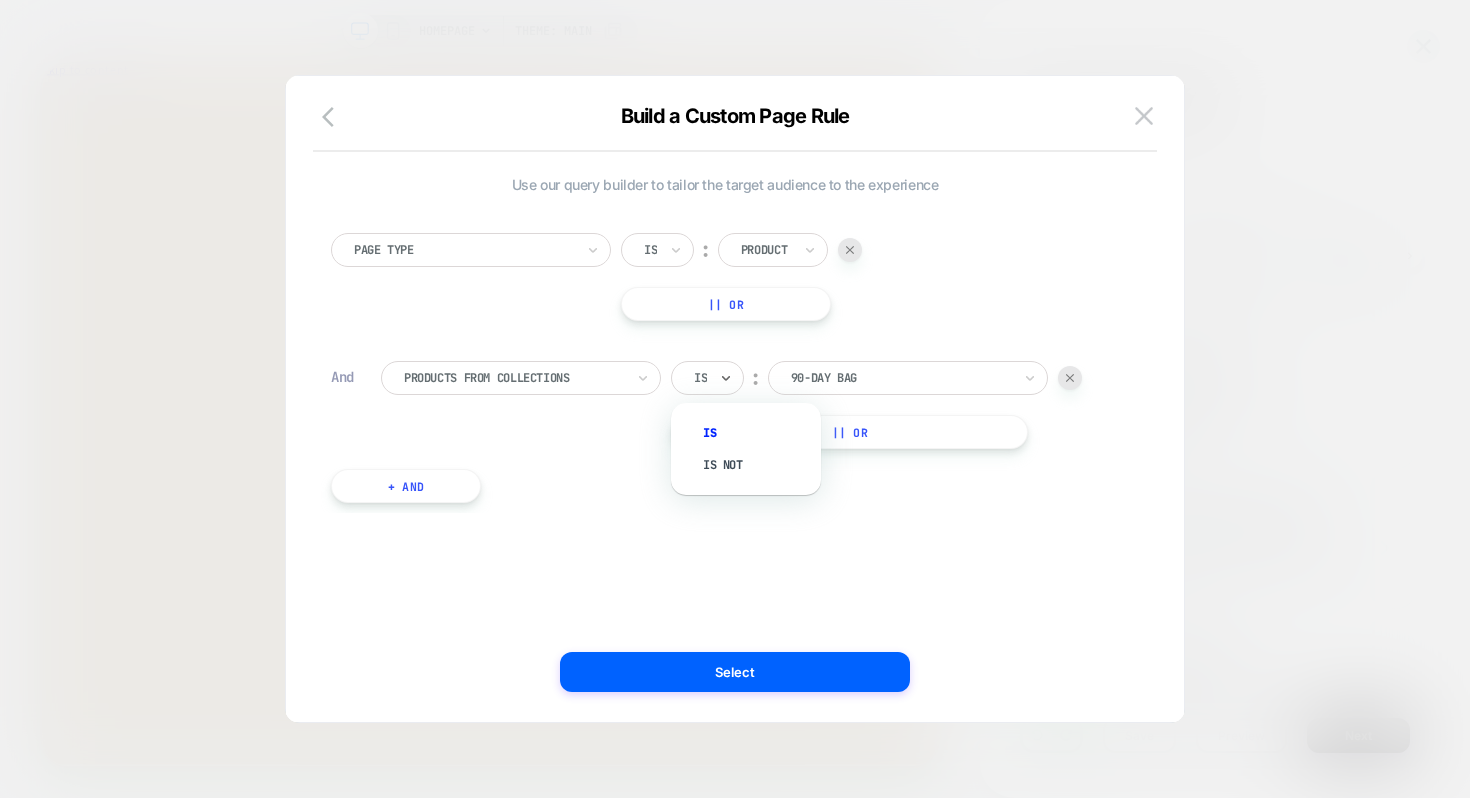 click on "Is" at bounding box center (707, 378) 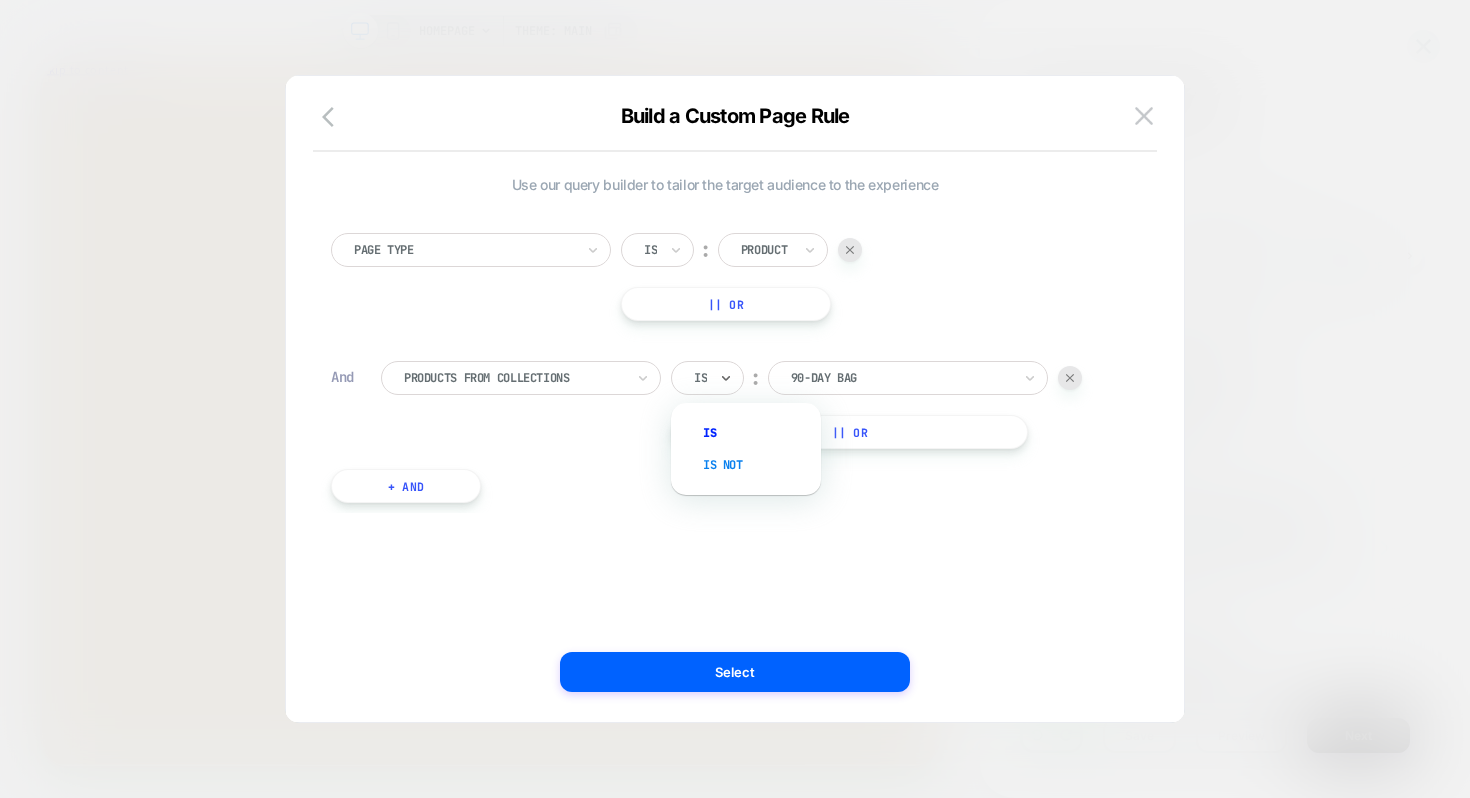 click on "Is not" at bounding box center [756, 465] 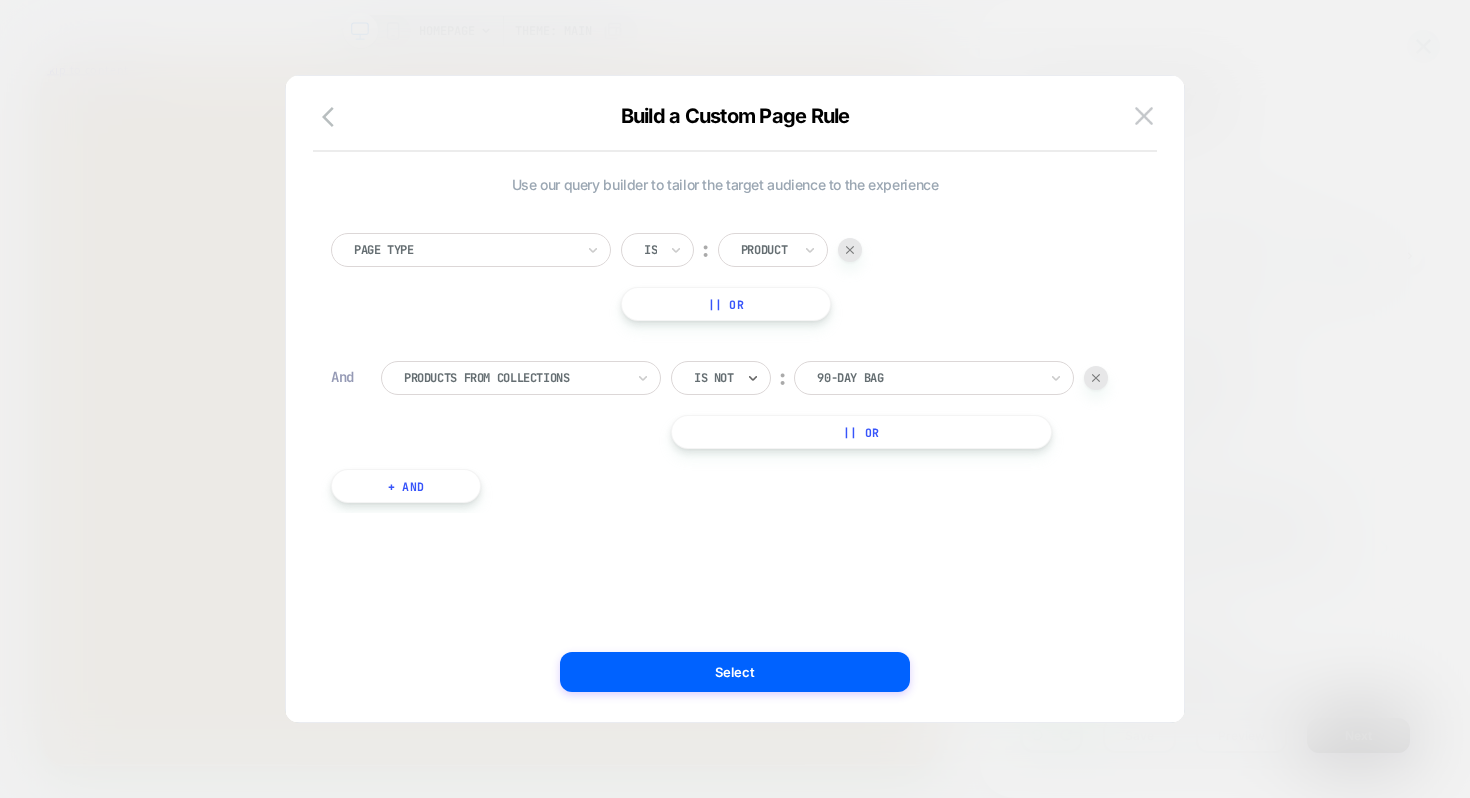 click at bounding box center [927, 378] 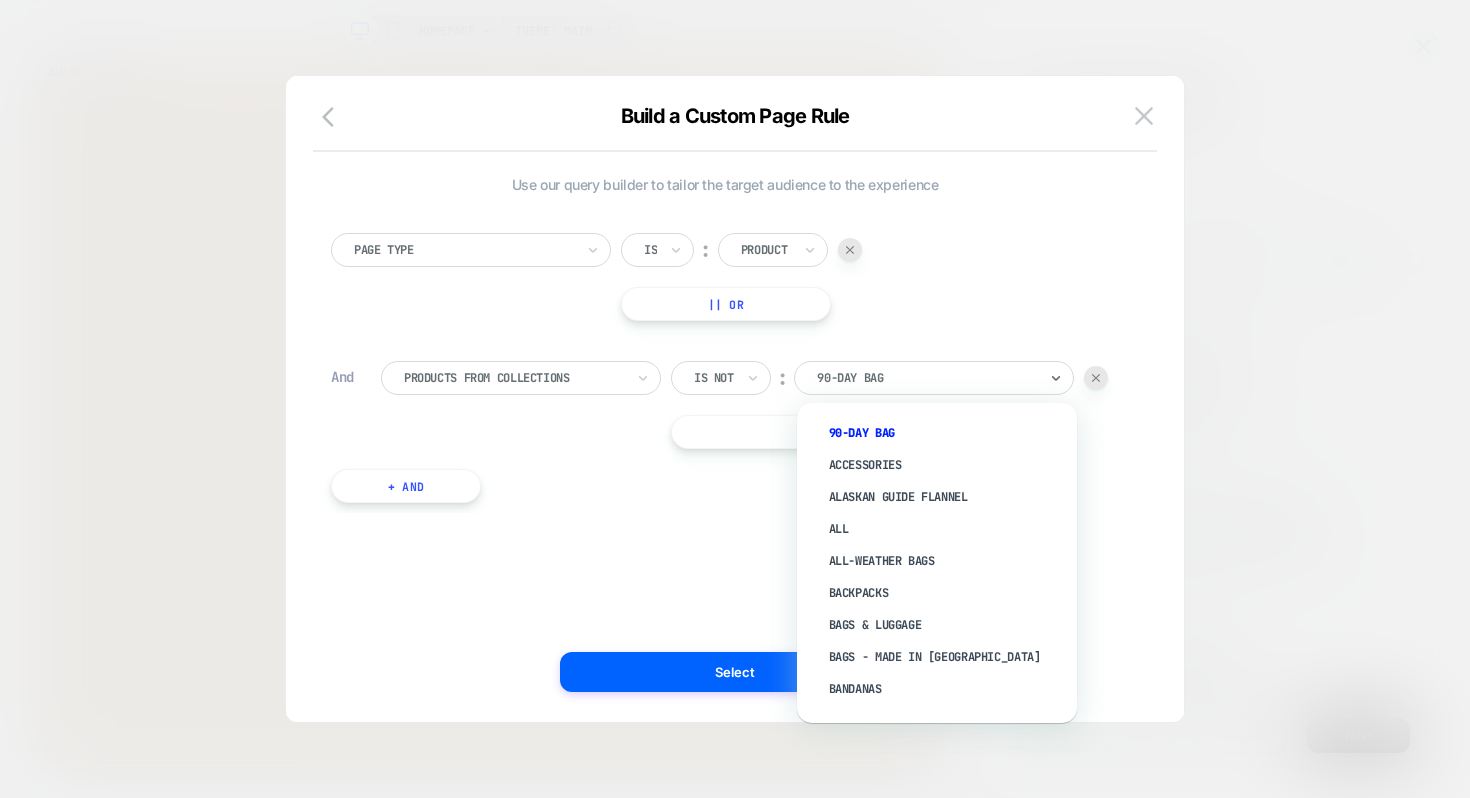 click on "Page Type Is ︰ Product || Or" at bounding box center [725, 277] 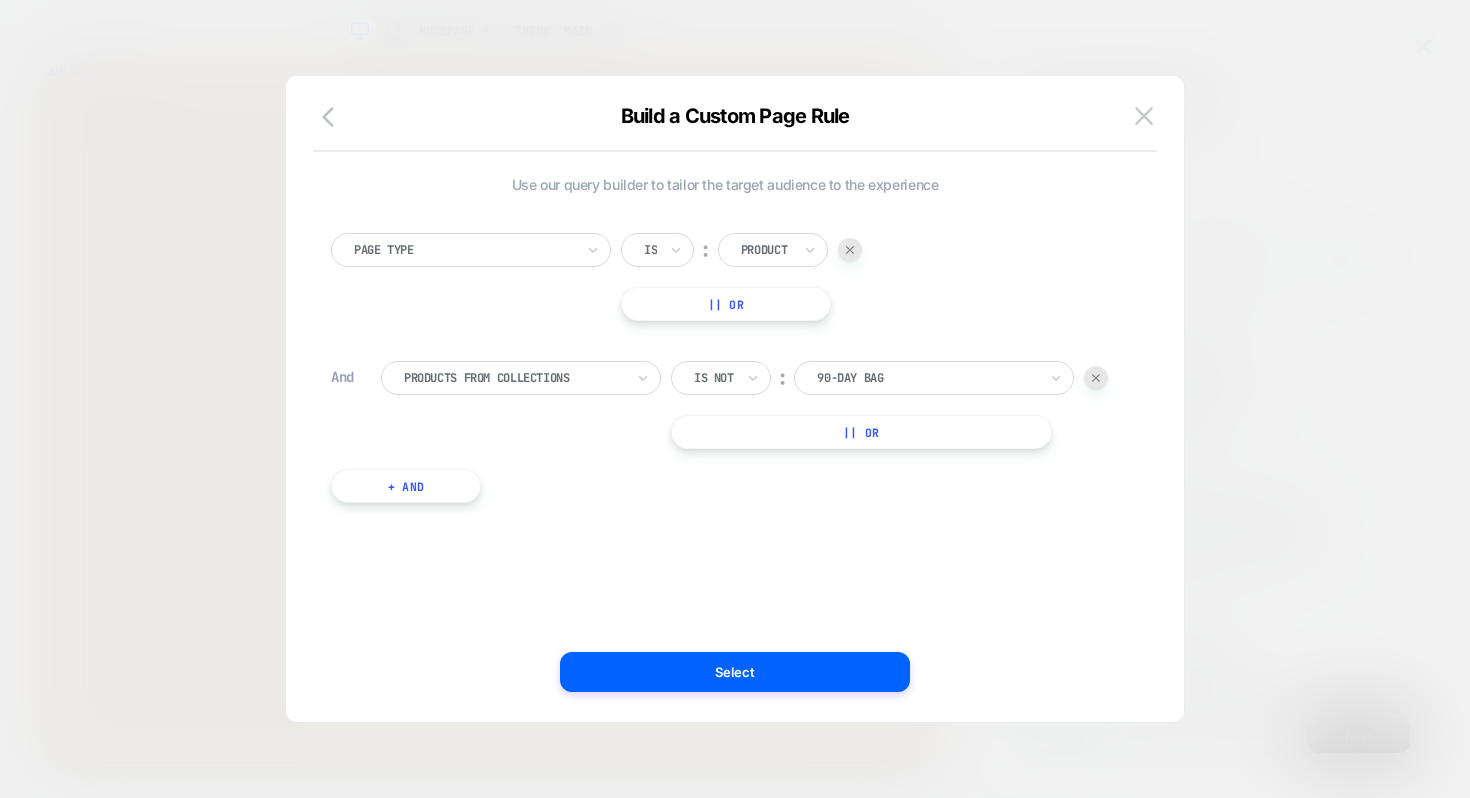 click at bounding box center (514, 378) 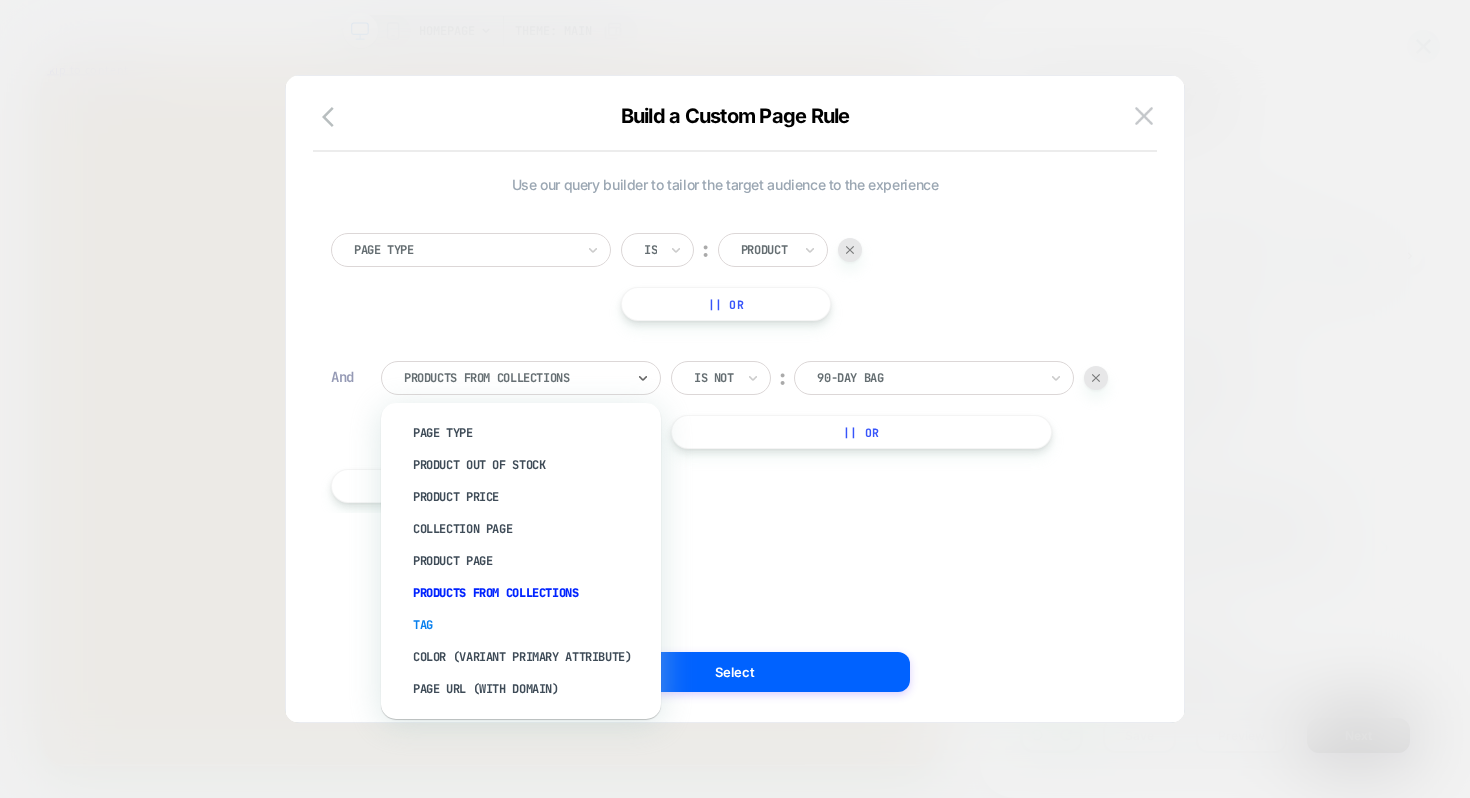 click on "Tag" at bounding box center [531, 625] 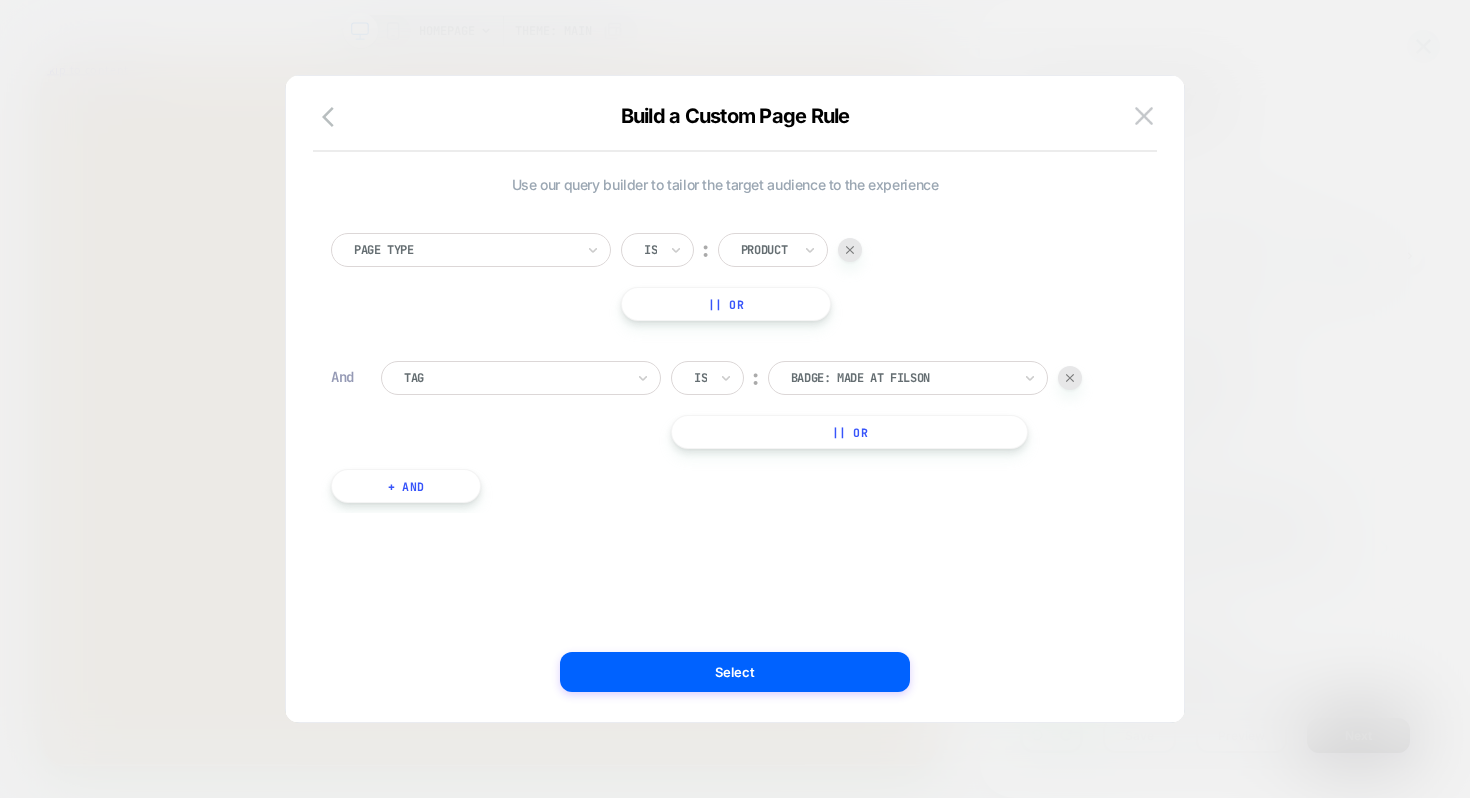 click at bounding box center (901, 378) 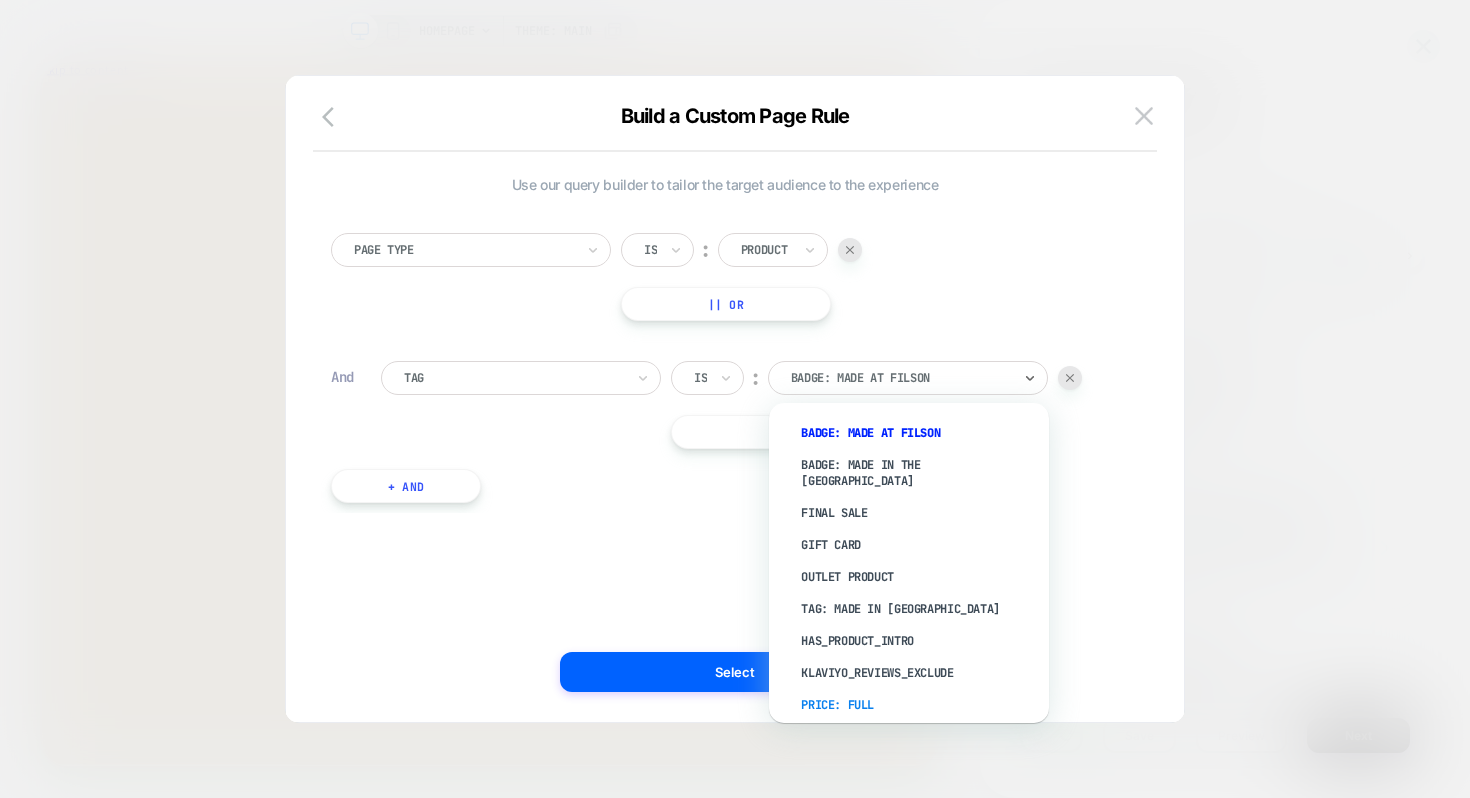 click on "price: full" at bounding box center (919, 705) 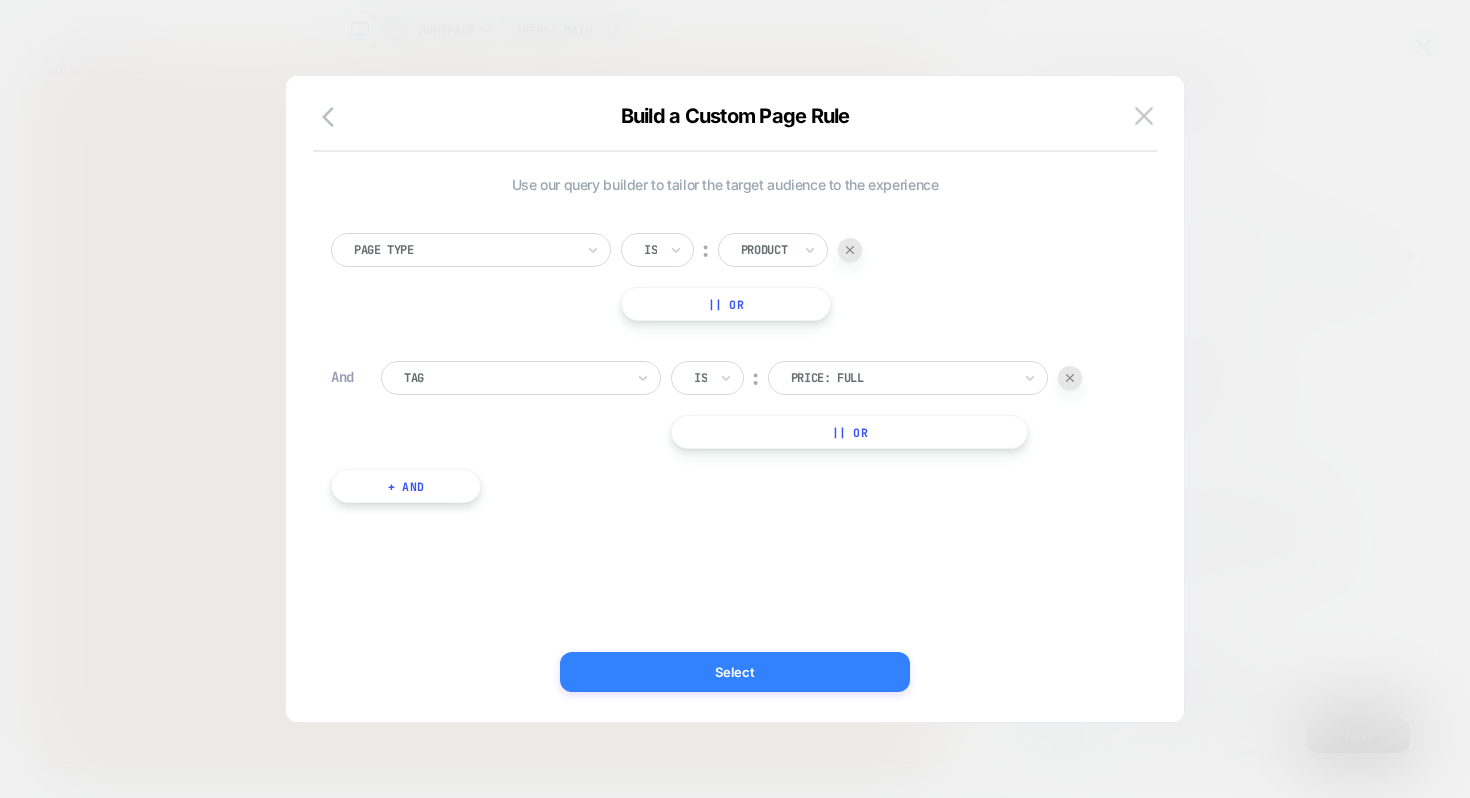 click on "Select" at bounding box center [735, 672] 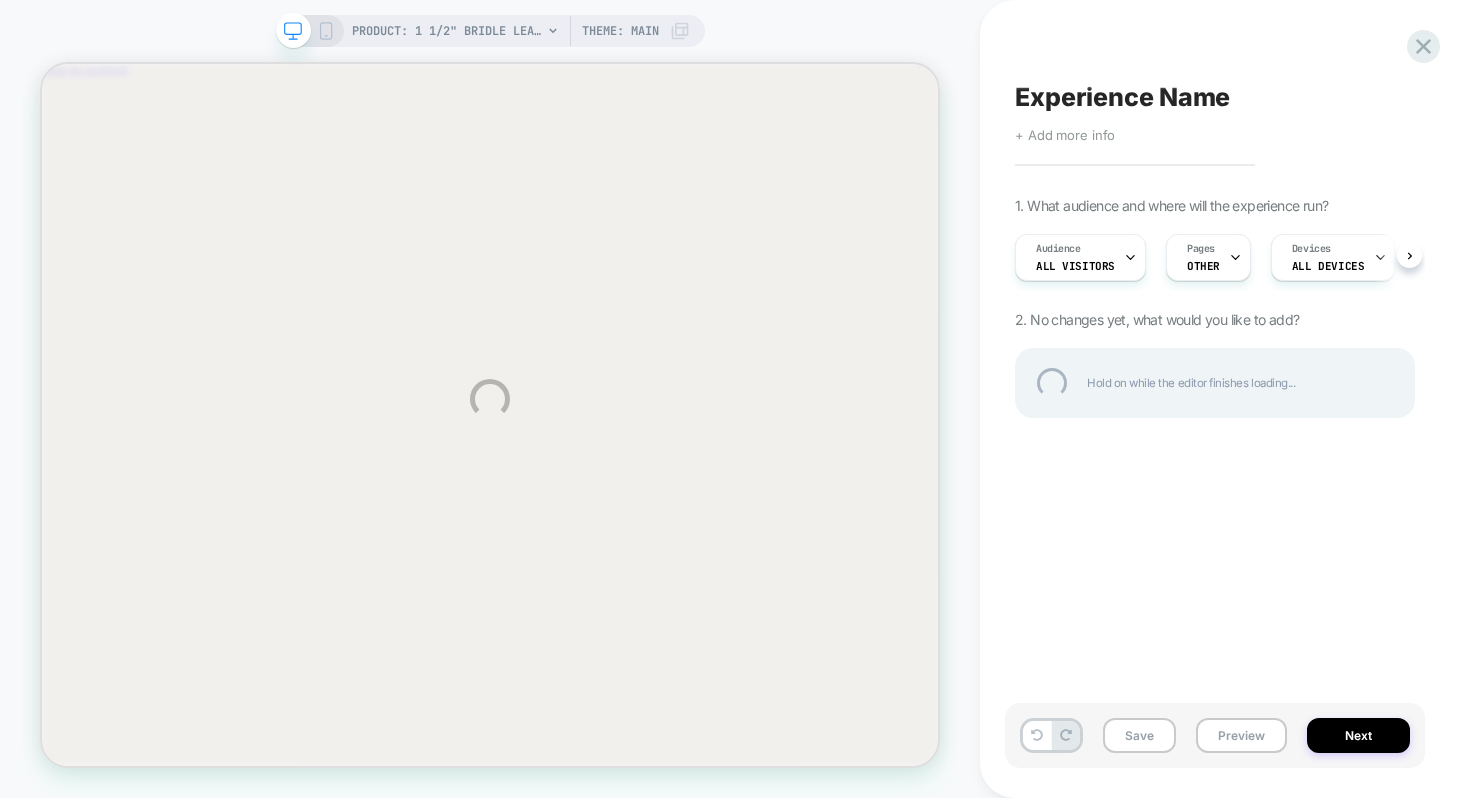 scroll, scrollTop: 0, scrollLeft: 0, axis: both 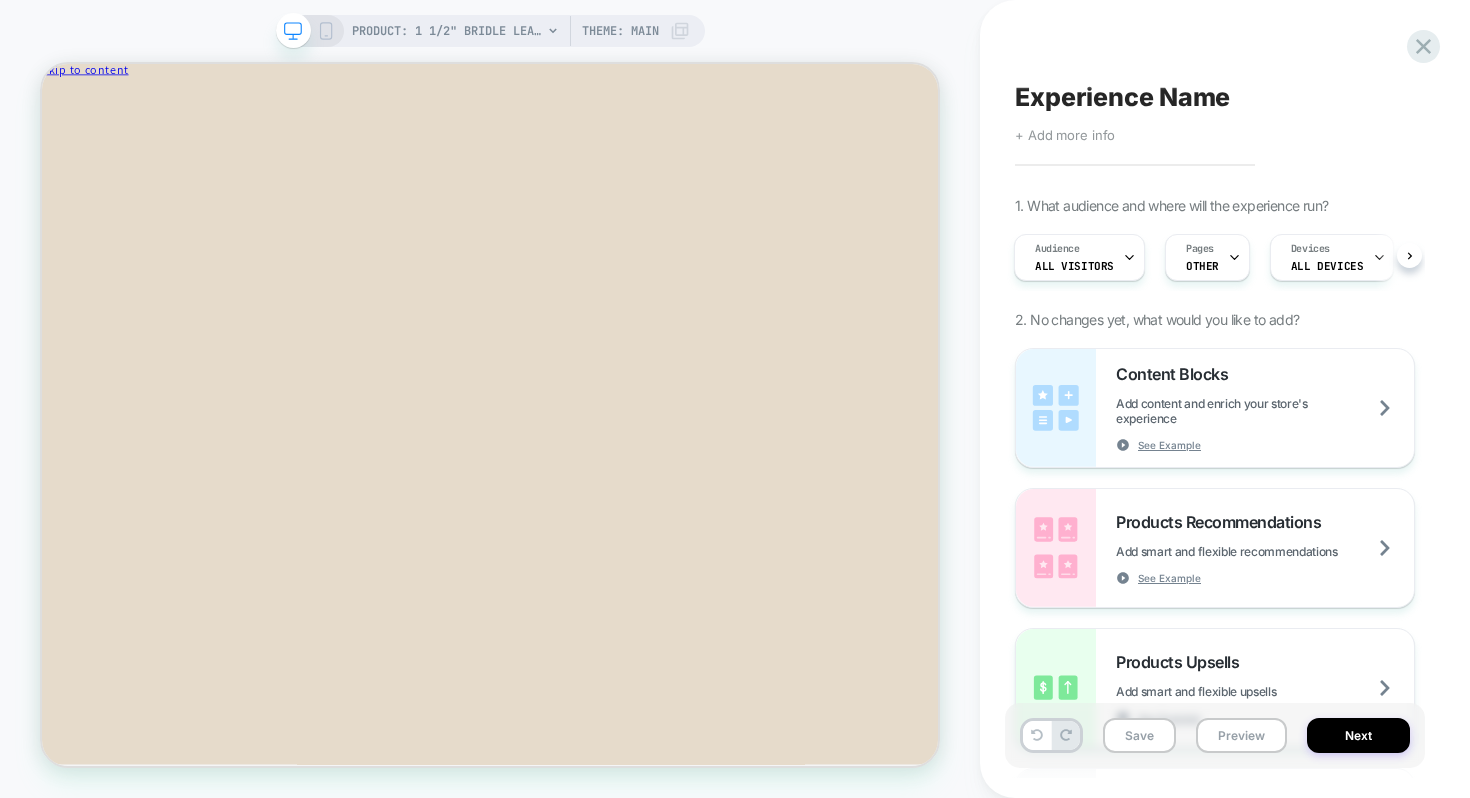 click on "PRODUCT: 1 1/2" Bridle Leather Belt - Brown Leather PRODUCT: 1 1/2" Bridle Leather Belt - Brown Leather Theme: MAIN" at bounding box center [490, 399] 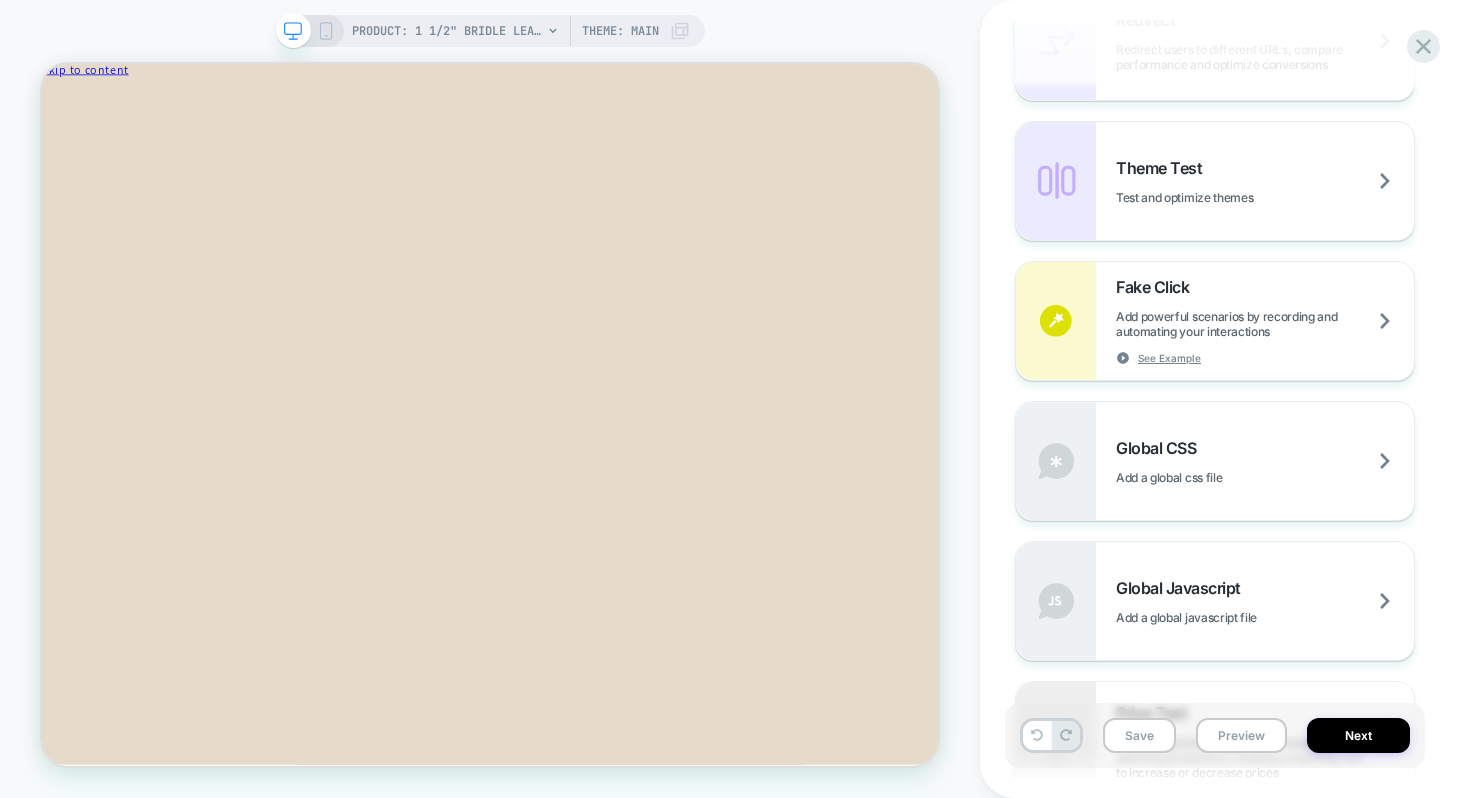 scroll, scrollTop: 0, scrollLeft: 0, axis: both 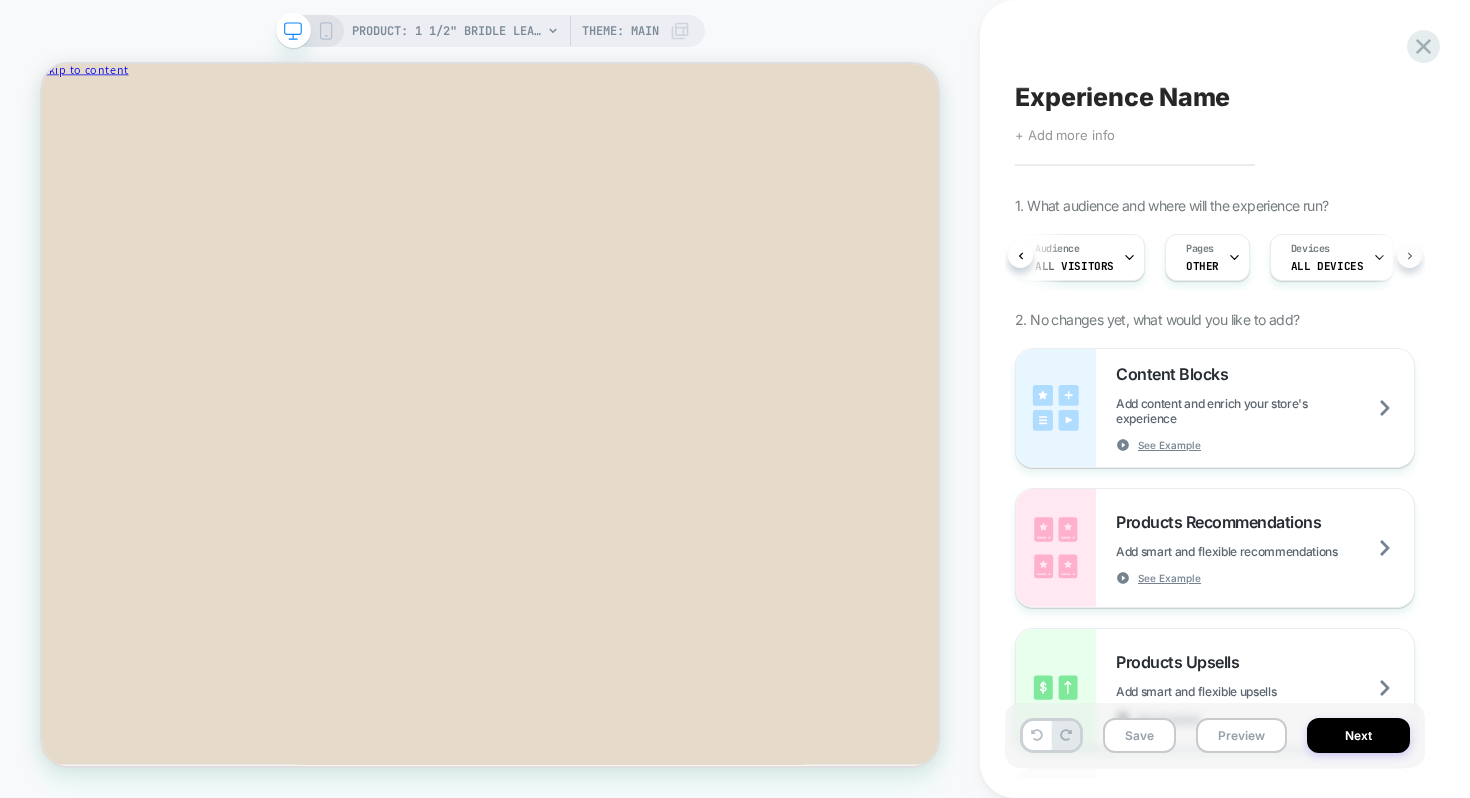 click 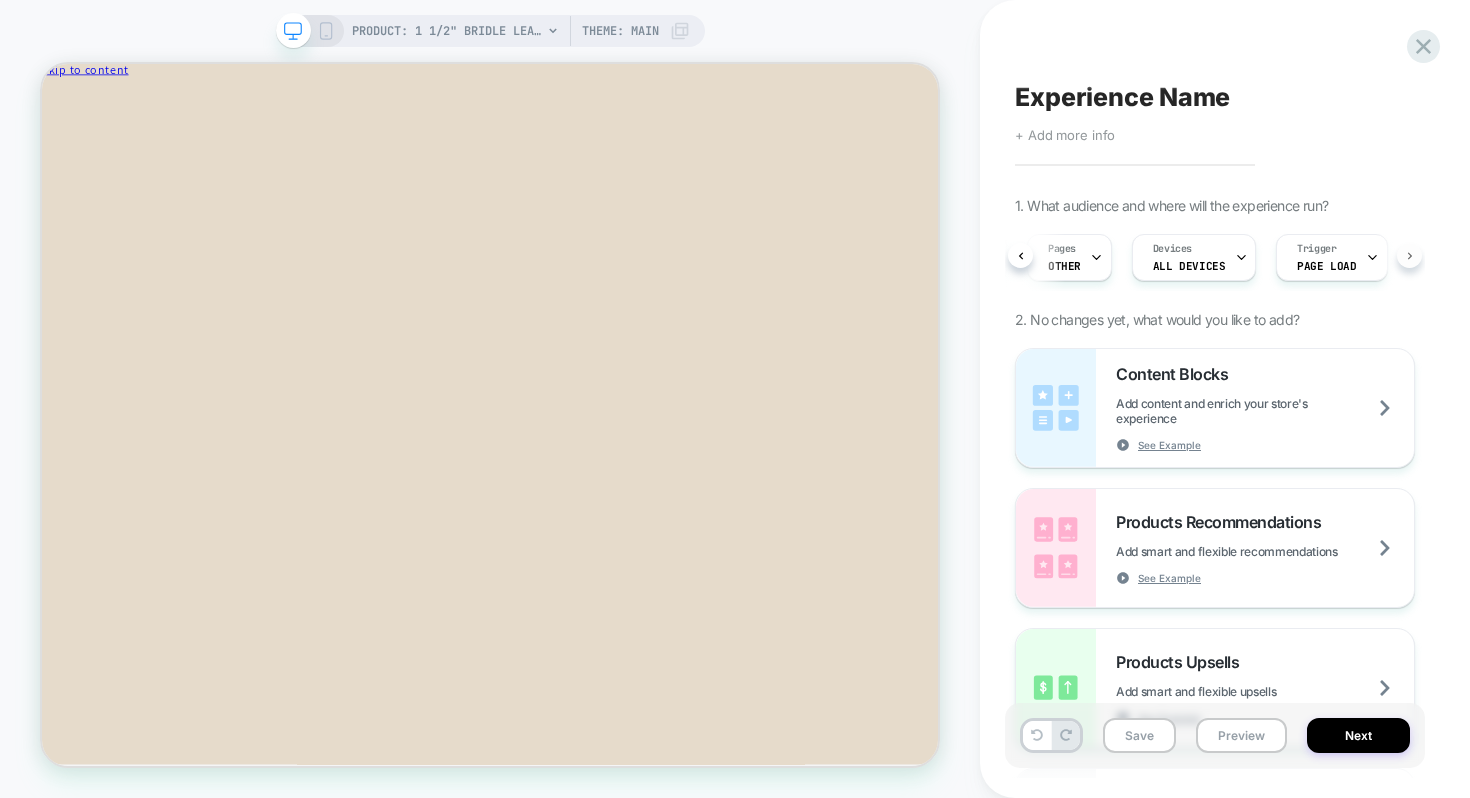 scroll, scrollTop: 0, scrollLeft: 165, axis: horizontal 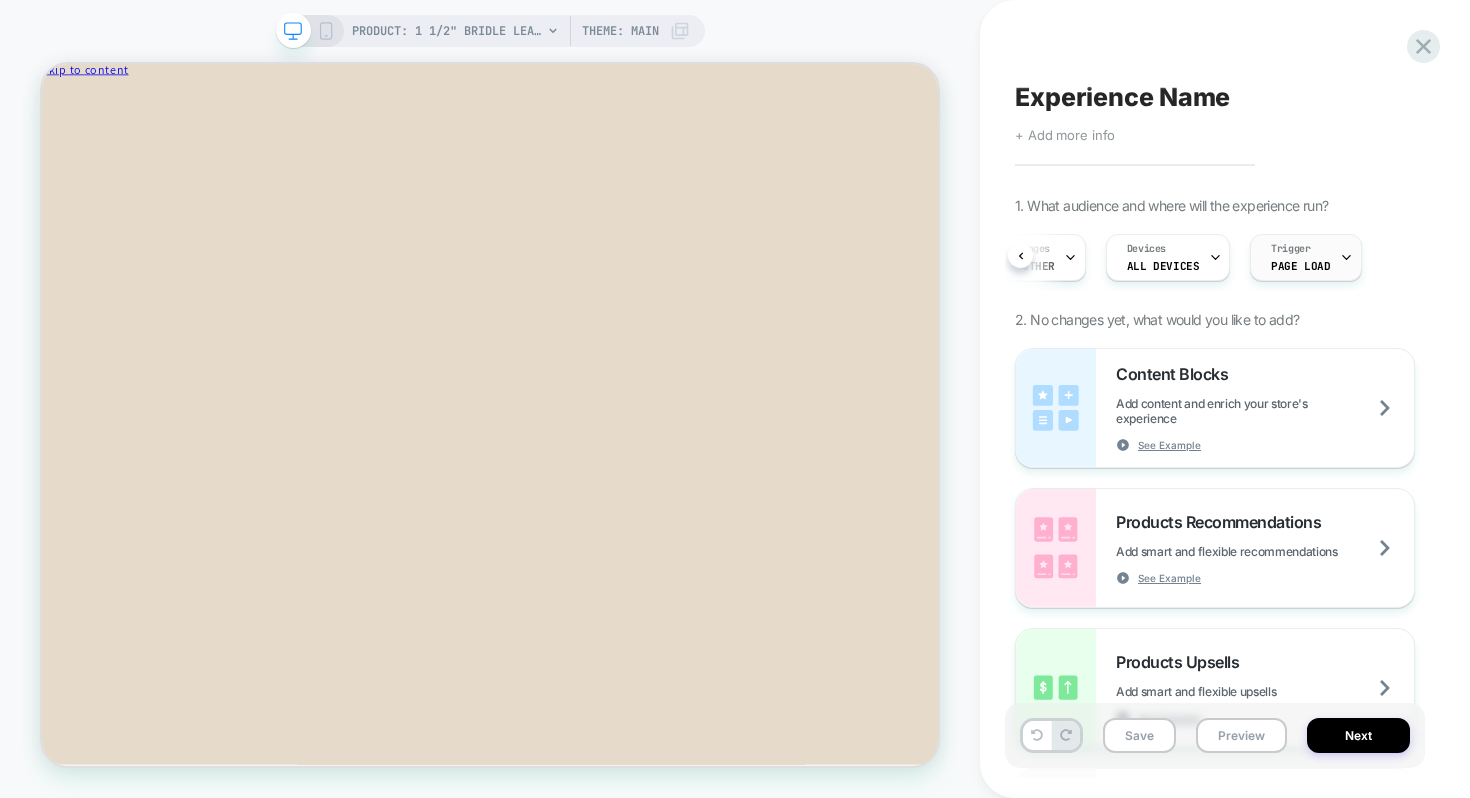 click on "Trigger Page Load" at bounding box center [1300, 257] 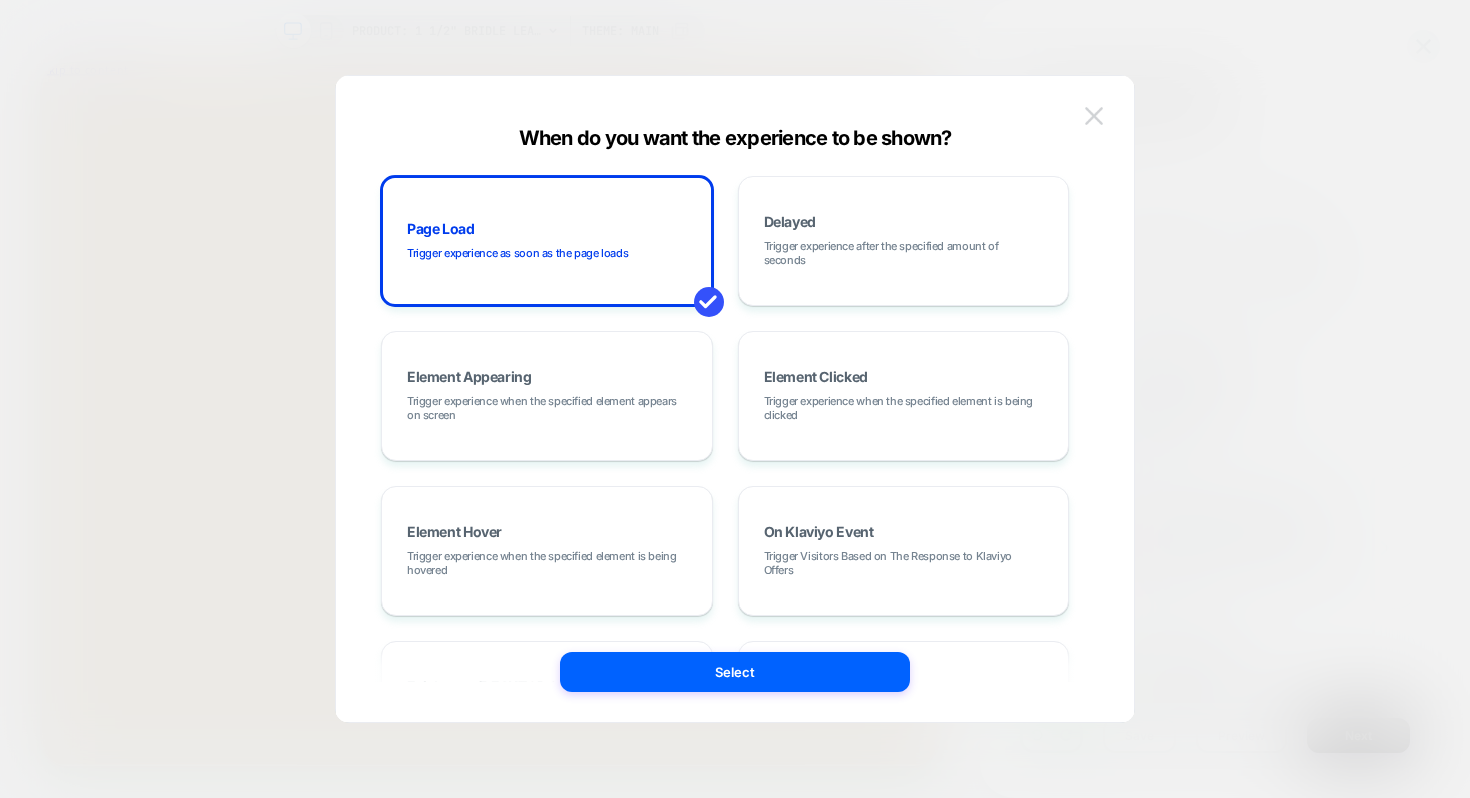 click at bounding box center (1094, 116) 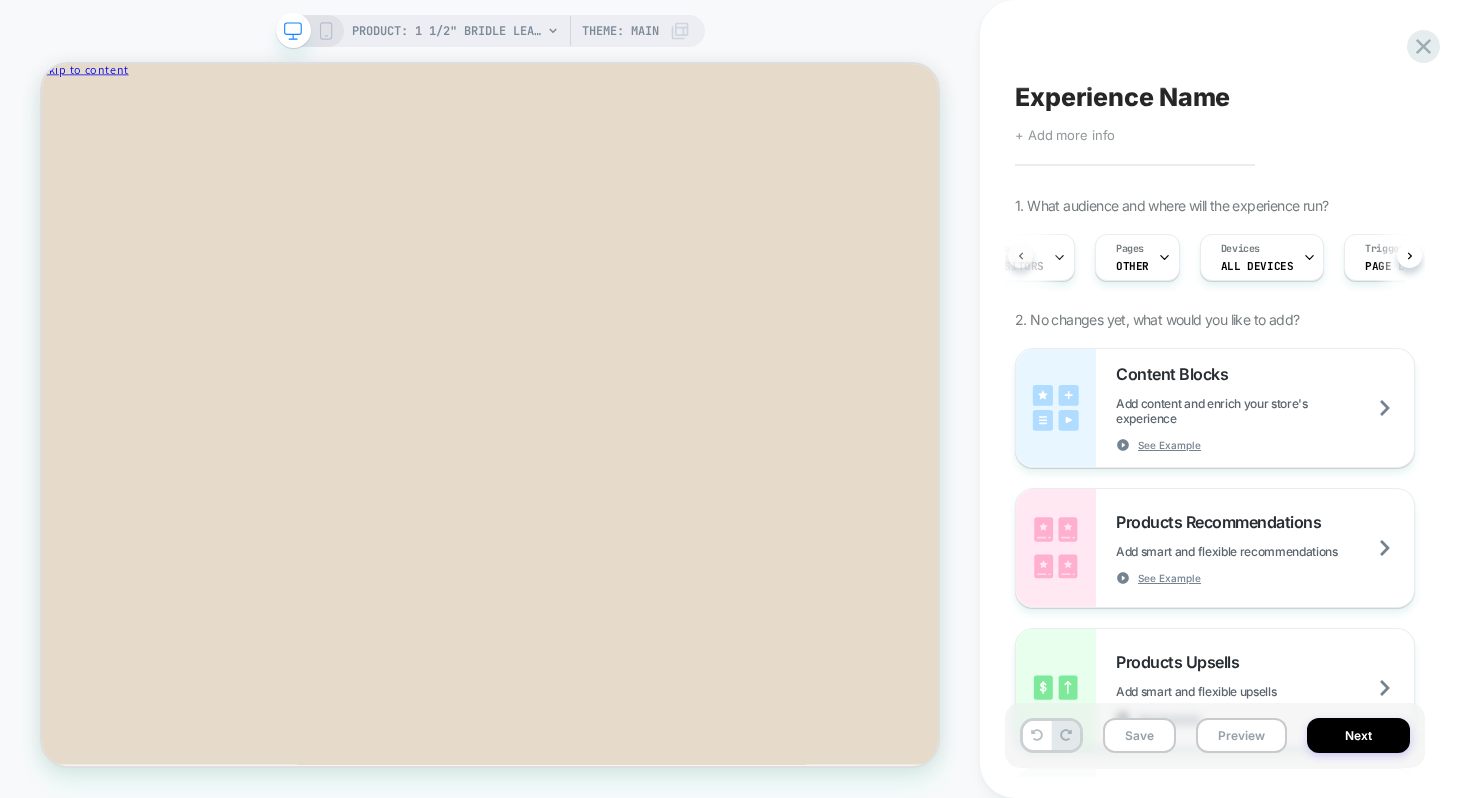 click 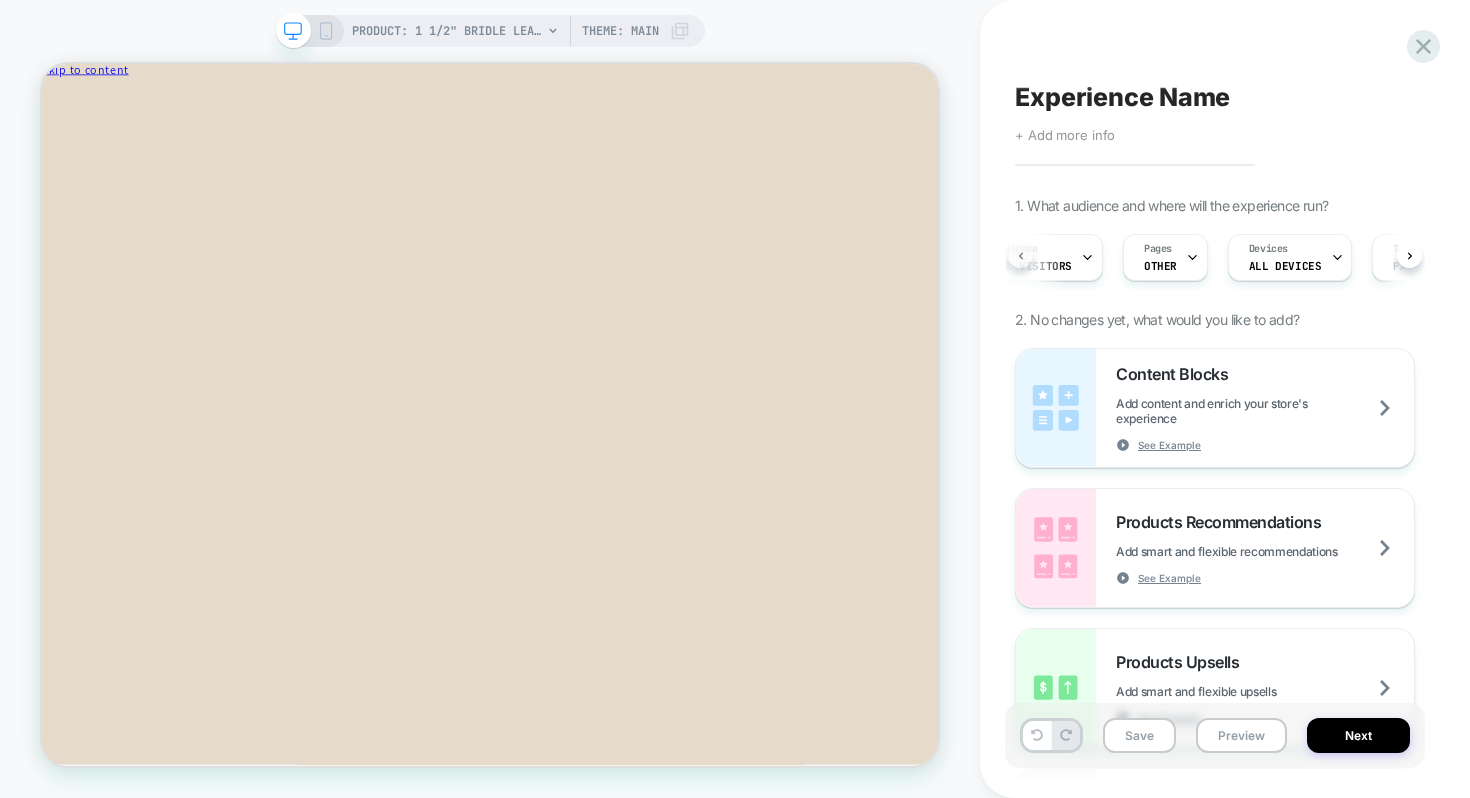 scroll, scrollTop: 0, scrollLeft: 7, axis: horizontal 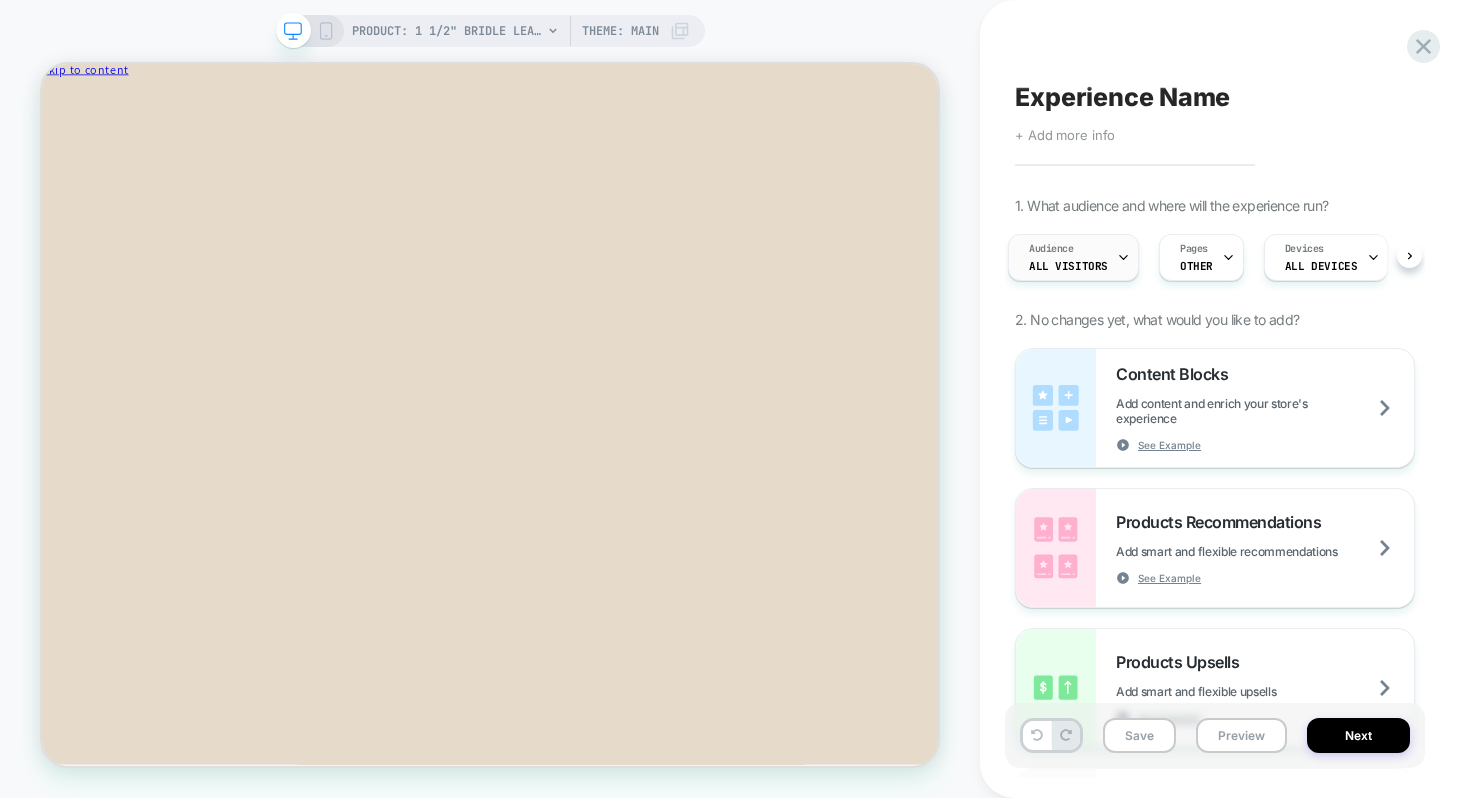 click on "Audience All Visitors" at bounding box center (1068, 257) 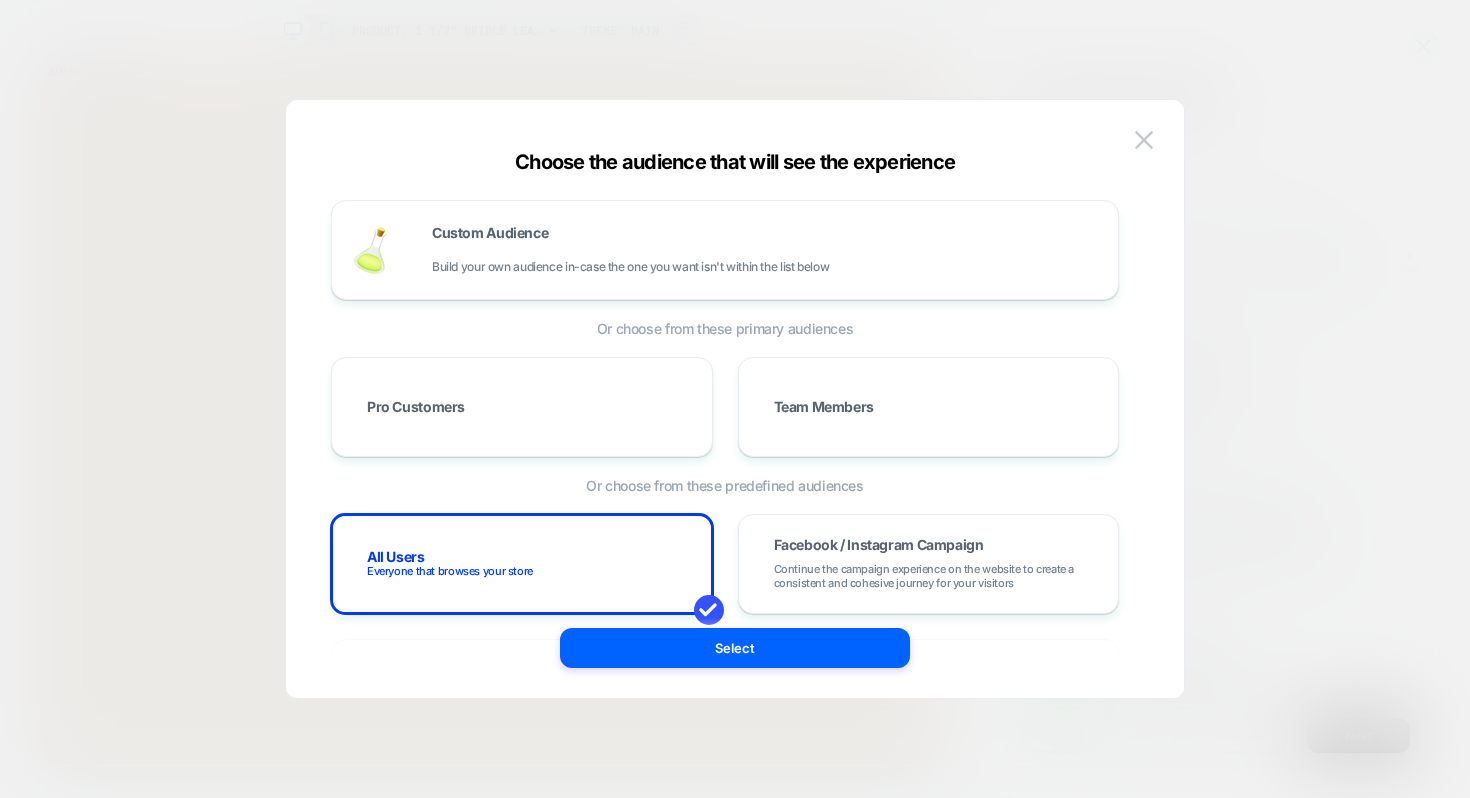 click at bounding box center [735, 399] 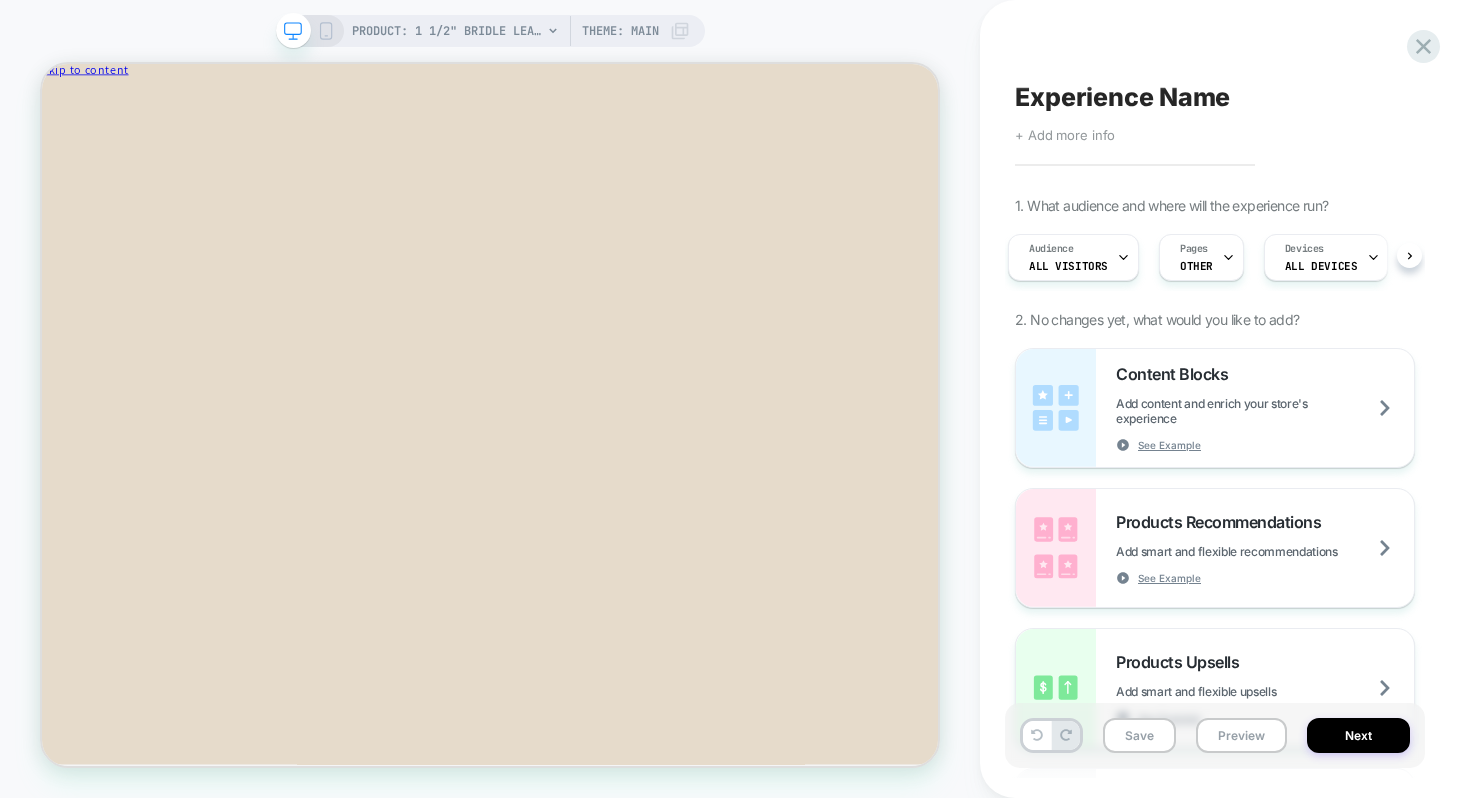 click 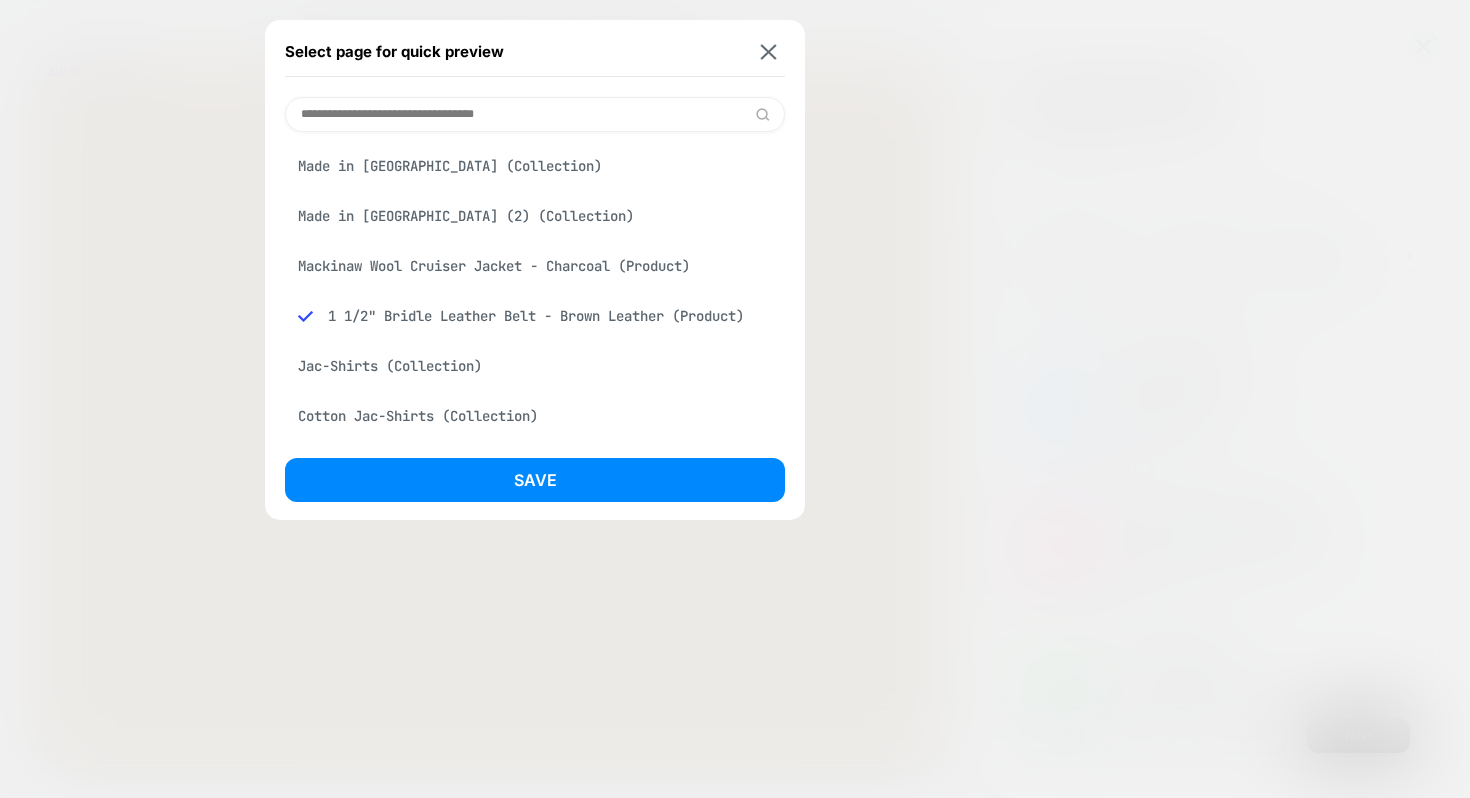 click at bounding box center [735, 399] 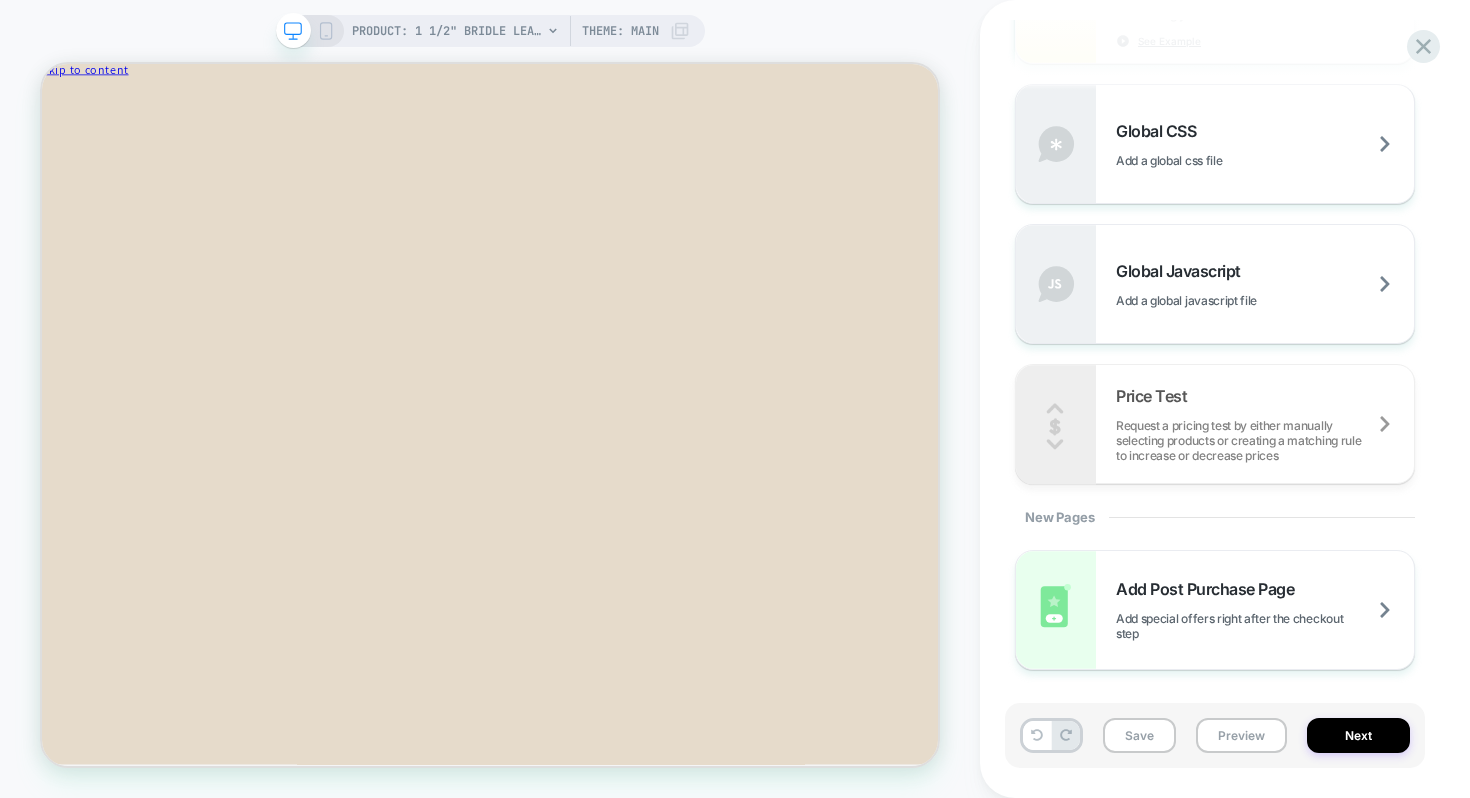 scroll, scrollTop: 0, scrollLeft: 0, axis: both 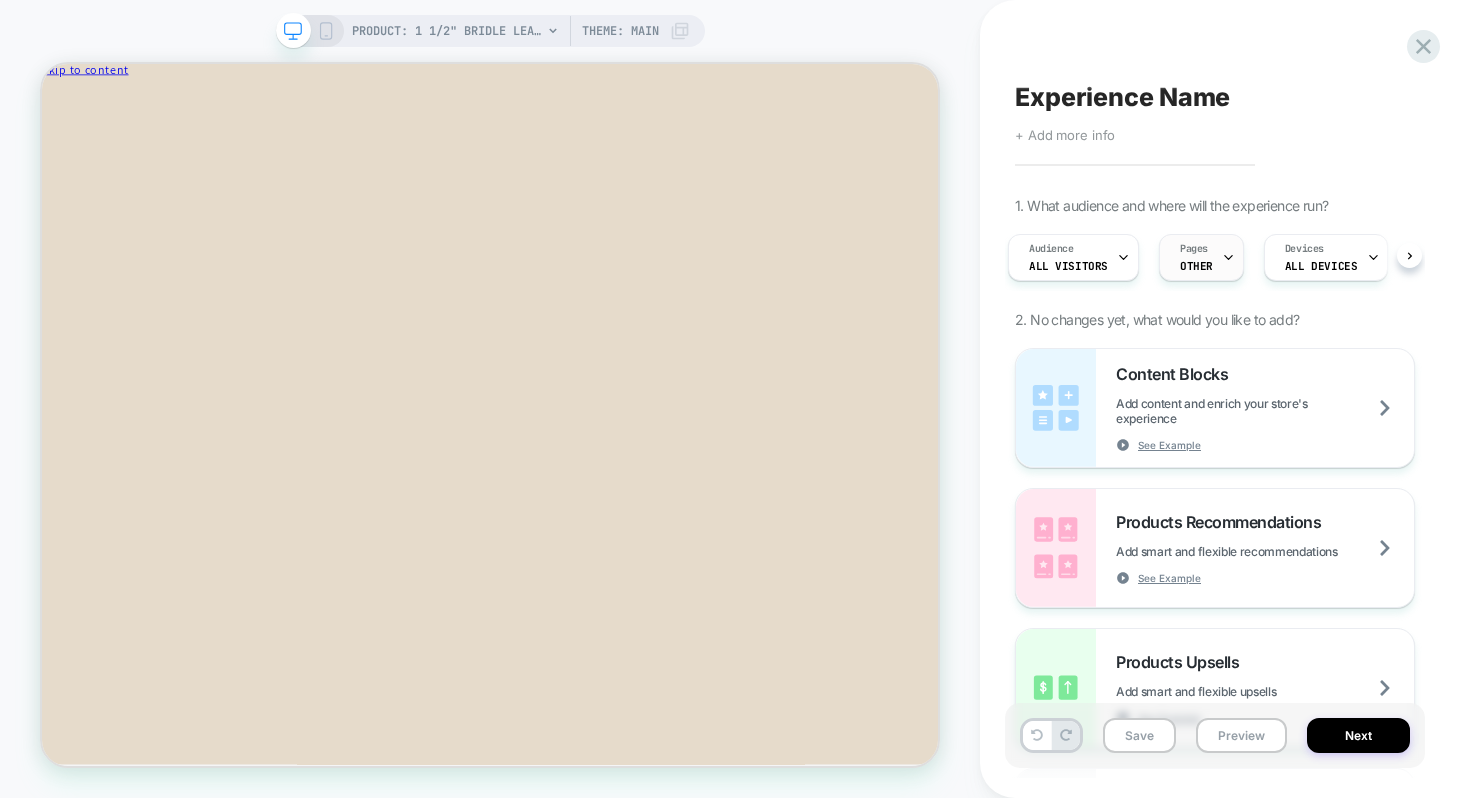 click 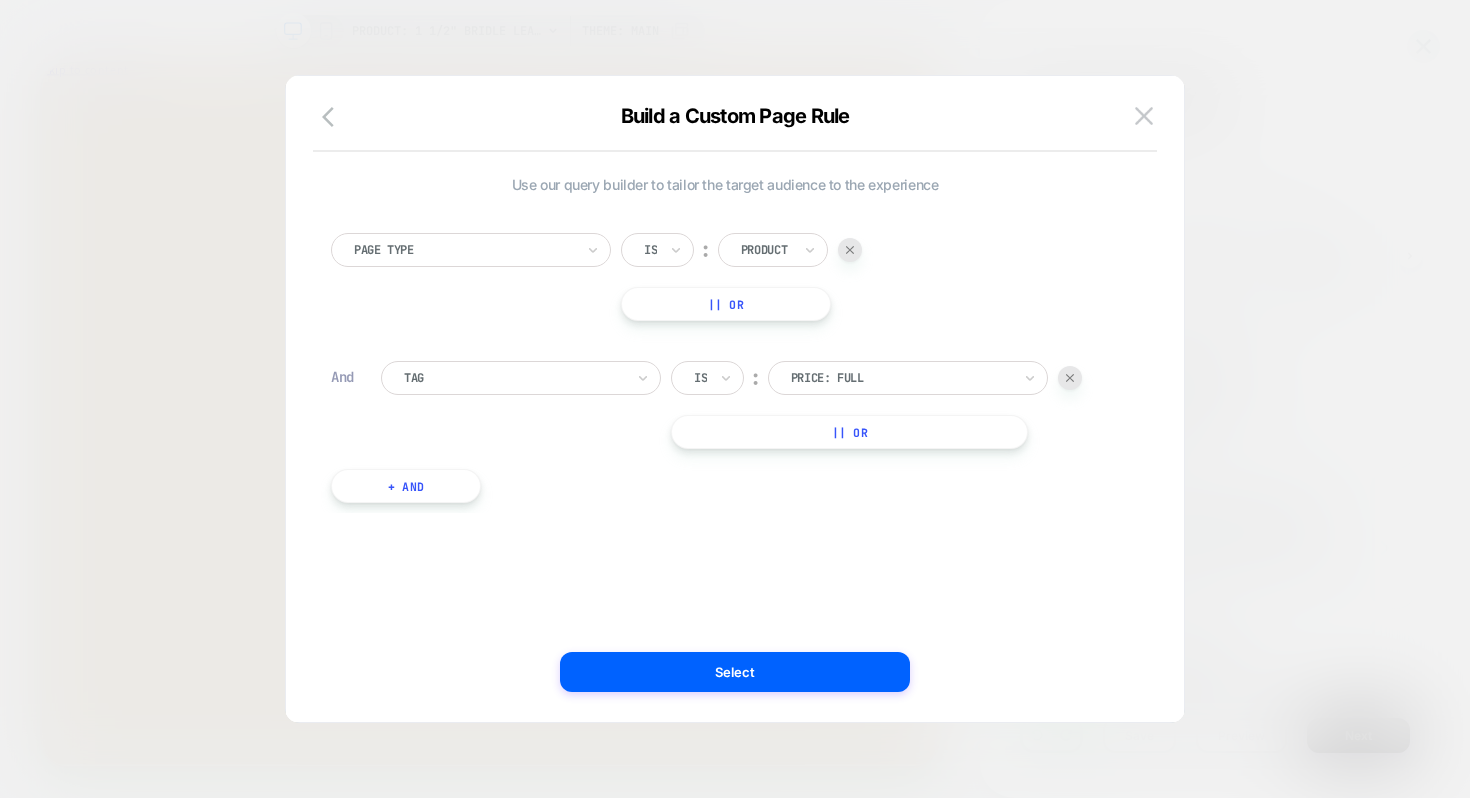 click on "|| Or" at bounding box center (849, 432) 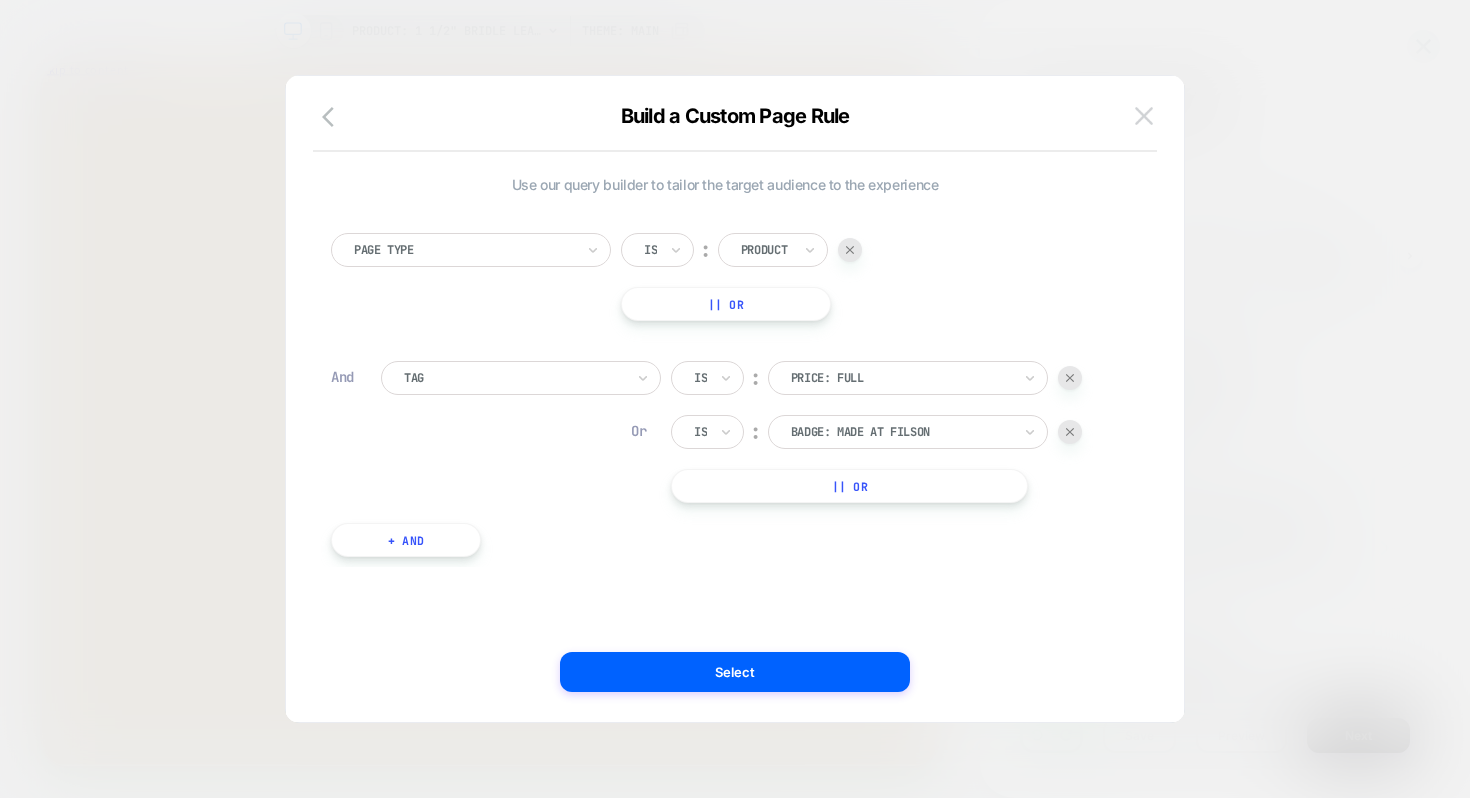 click at bounding box center [1144, 115] 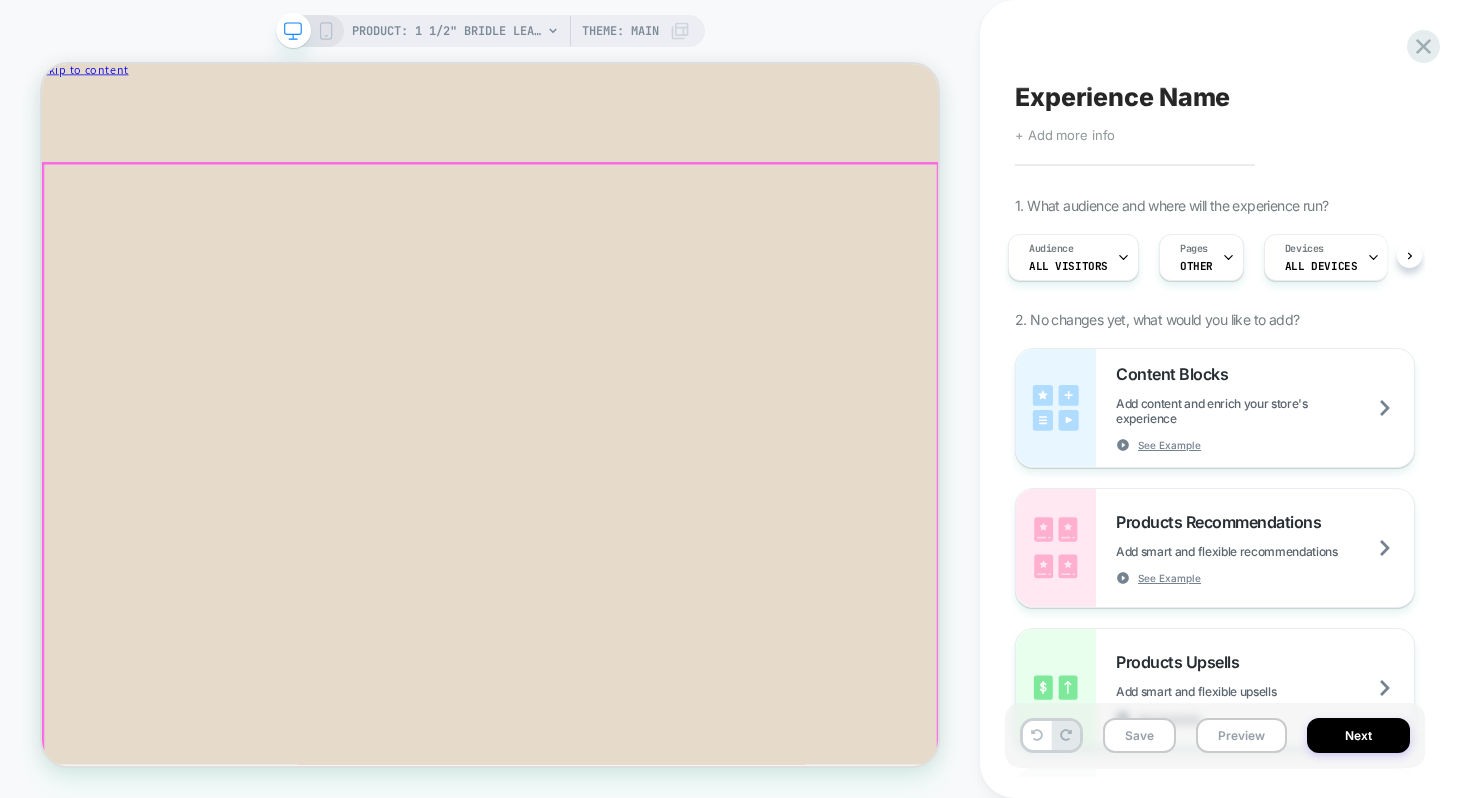 scroll, scrollTop: 187, scrollLeft: 0, axis: vertical 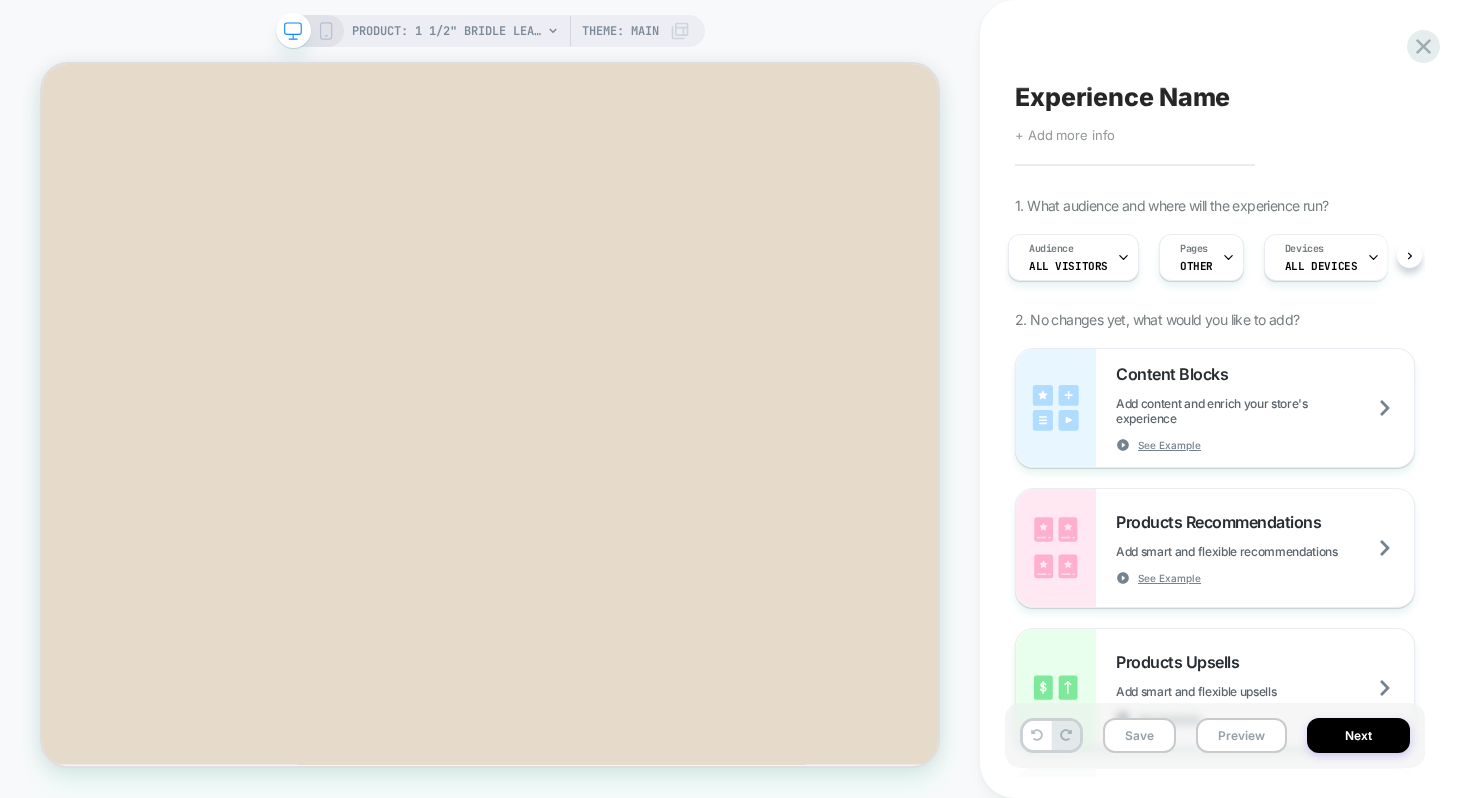 click on "Theme: MAIN" at bounding box center (620, 31) 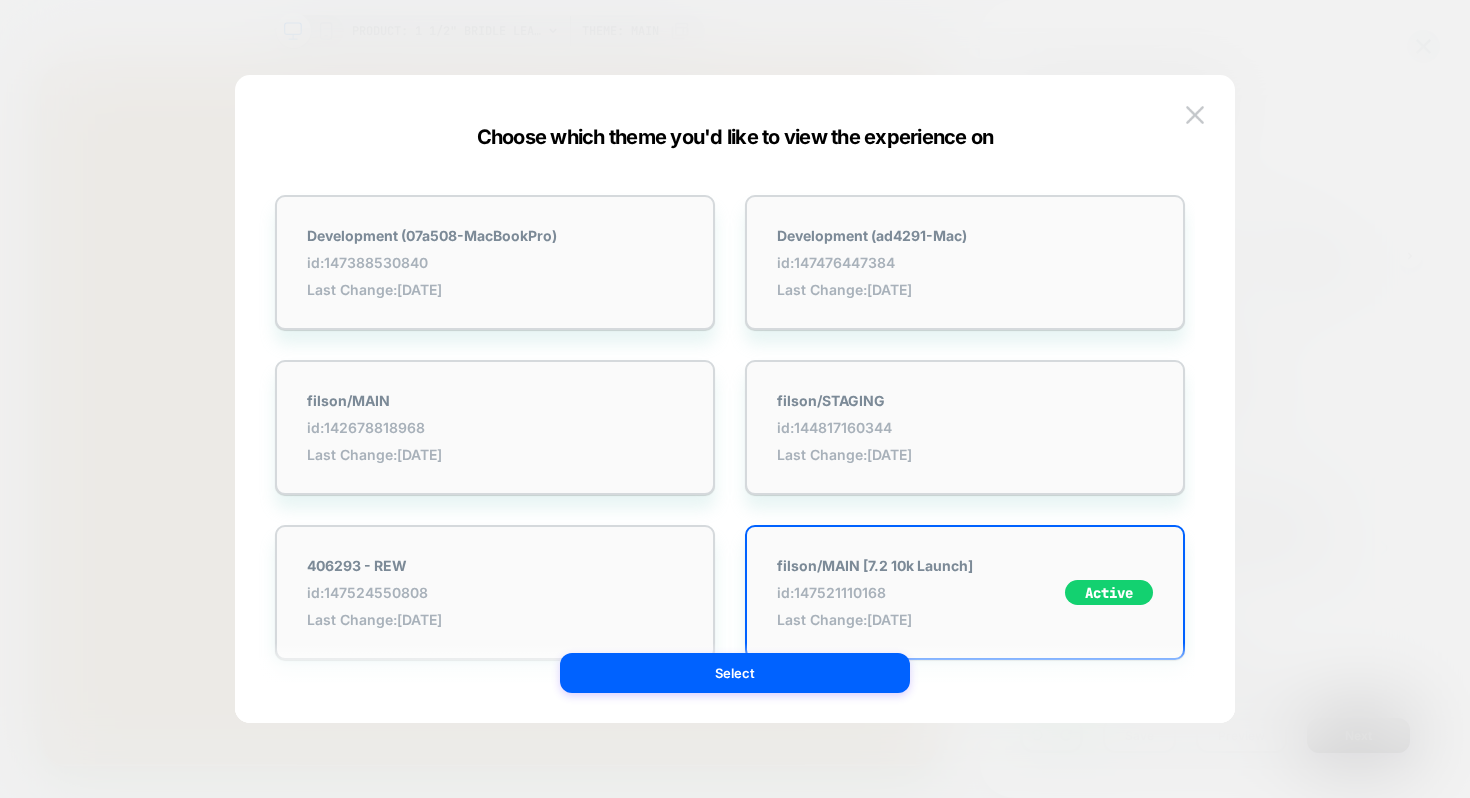 click at bounding box center (735, 399) 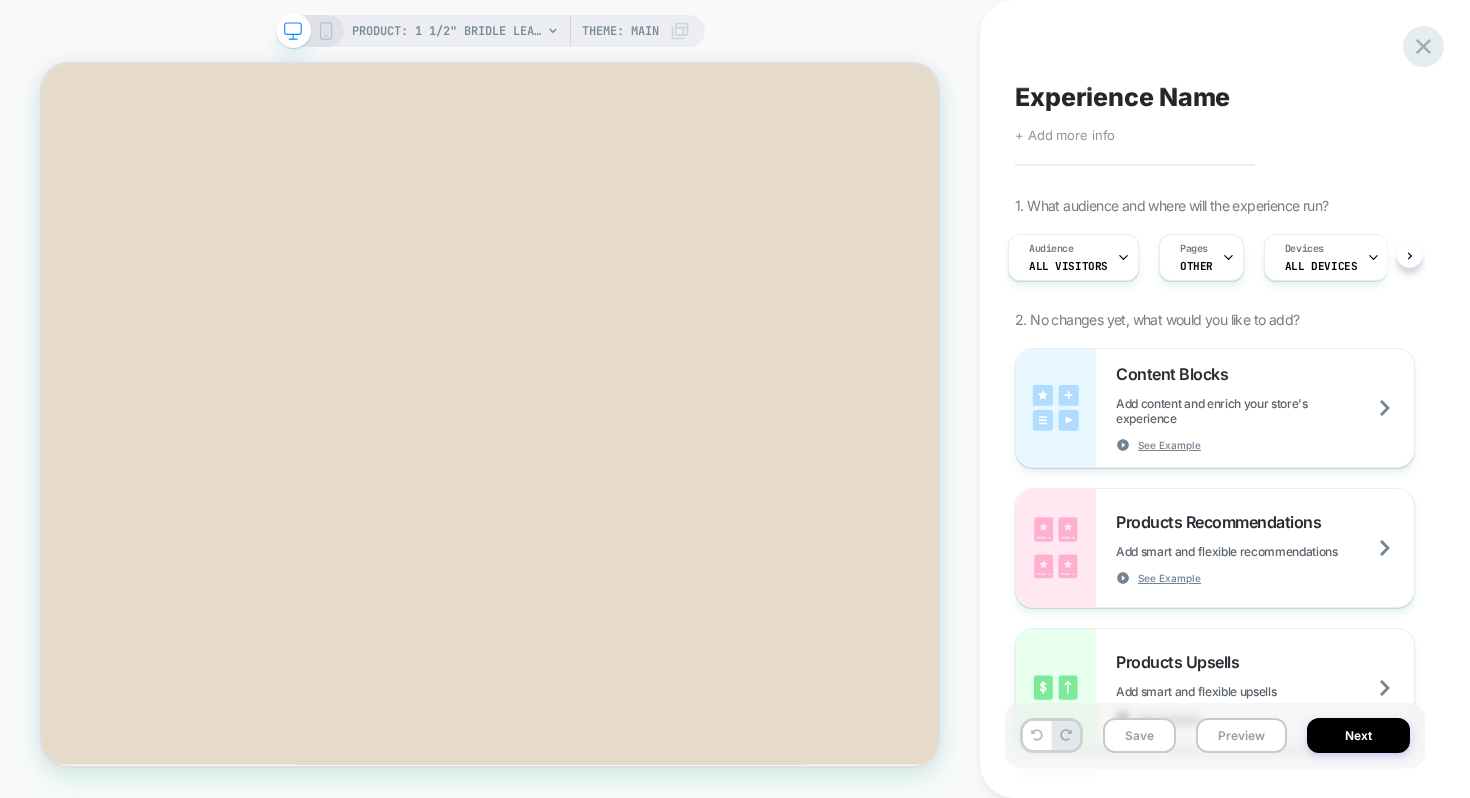 click 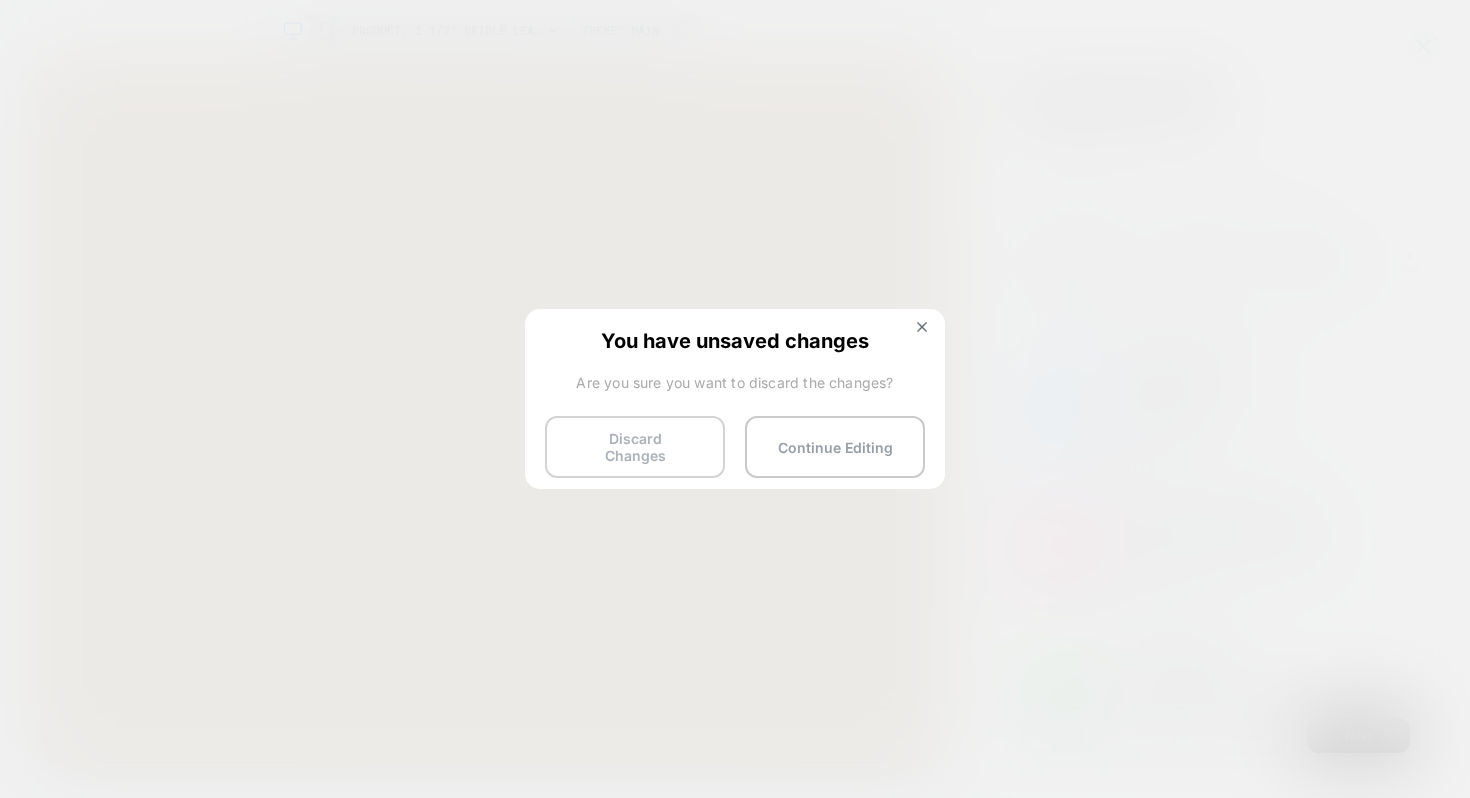 click on "Discard Changes" at bounding box center (635, 447) 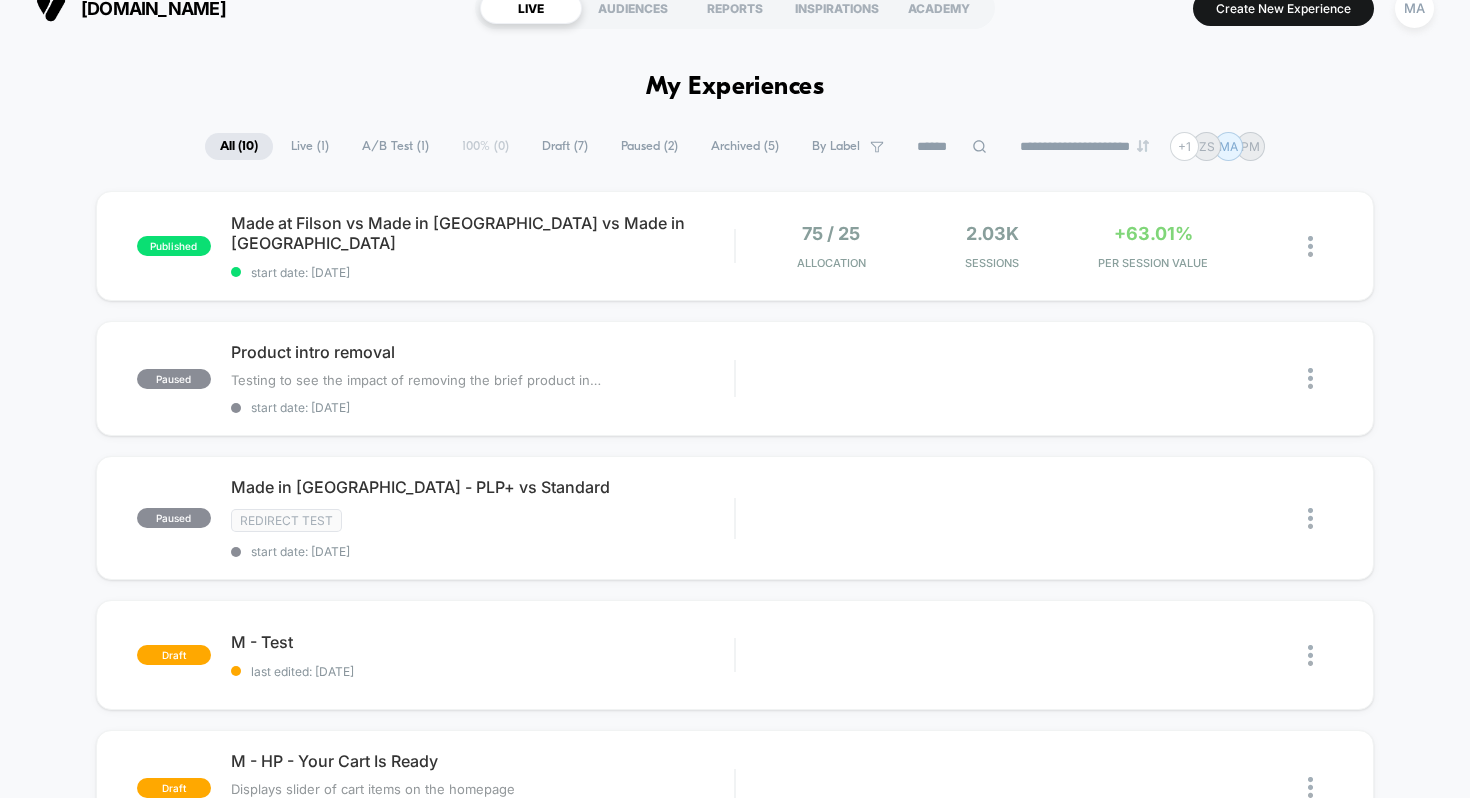 scroll, scrollTop: 0, scrollLeft: 0, axis: both 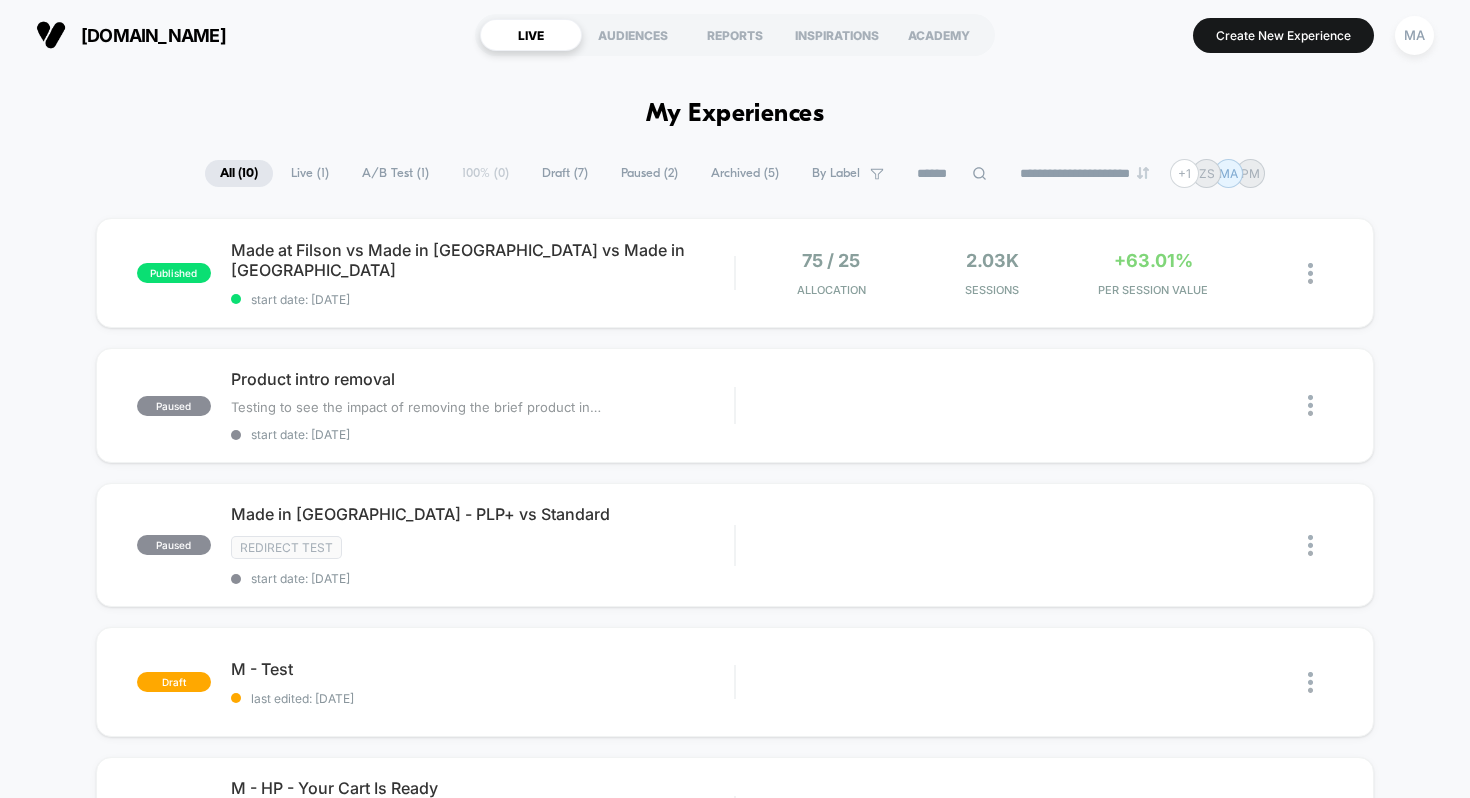 click on "published Made at Filson vs Made in [GEOGRAPHIC_DATA] vs Made in [GEOGRAPHIC_DATA] start date: [DATE] 75 / 25 Allocation 2.03k Sessions +63.01% PER SESSION VALUE paused Product intro removal Testing to see the impact of removing the brief product intro below the product title﻿ Click to edit experience details Testing to see the impact of removing the brief product intro below the product title﻿ start date: [DATE] Edit Duplicate Preview Start paused Made in [GEOGRAPHIC_DATA] - PLP+ vs Standard Redirect Test start date: [DATE] Edit Duplicate Preview Start draft M - Test last edited: [DATE] Edit Duplicate Preview Start draft M - HP - Your Cart Is Ready Displays slider of cart items on the homepage Click to edit experience details Displays slider of cart items on the homepage last edited: [DATE] Edit Duplicate Preview Start draft M - Cart - 30 Day Free Returns Displays "free returns [DATE]" under the cart CTA Click to view images Click to edit experience details Displays "free returns [DATE]" under the cart CTA Edit" at bounding box center (735, 932) 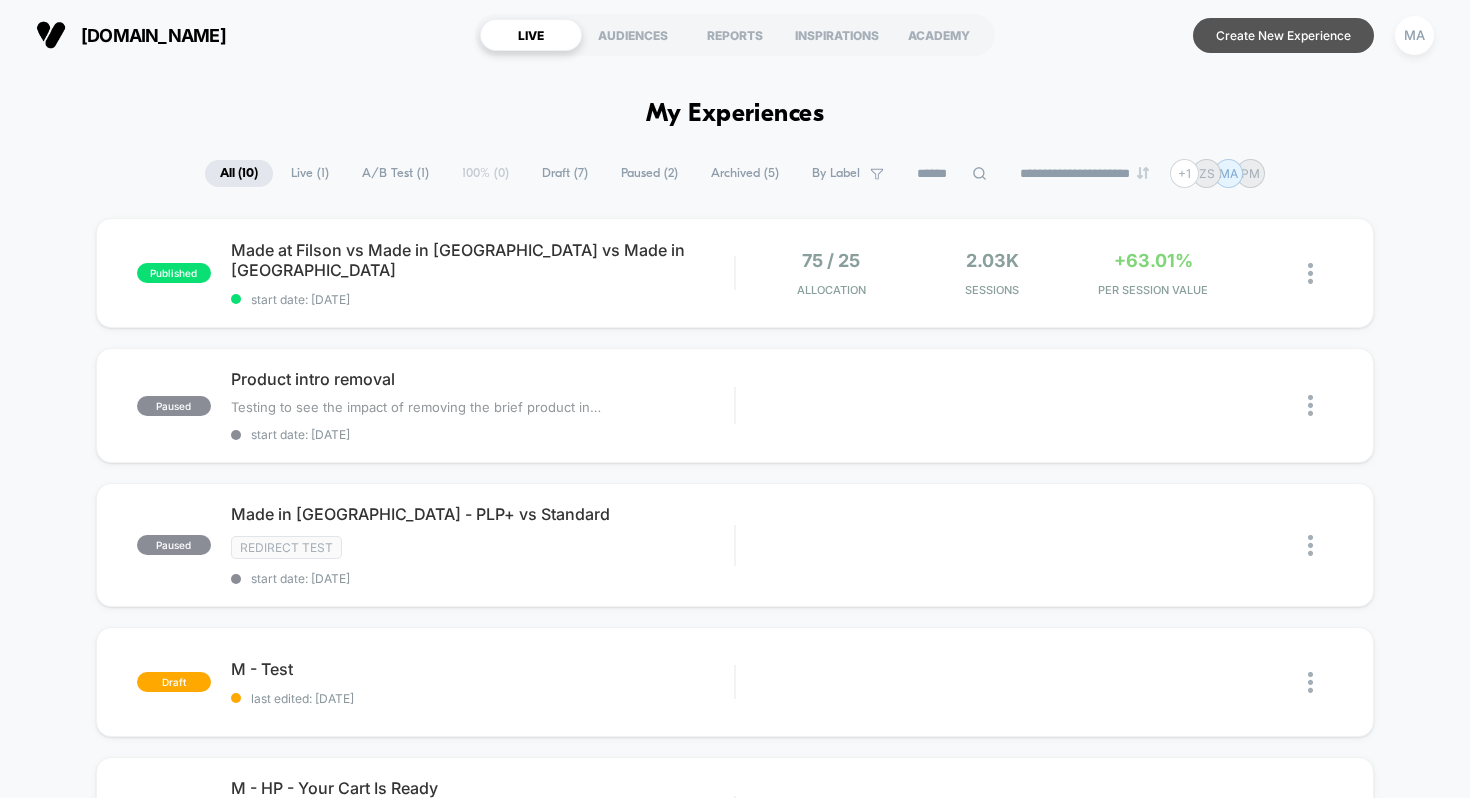 click on "Create New Experience" at bounding box center (1283, 35) 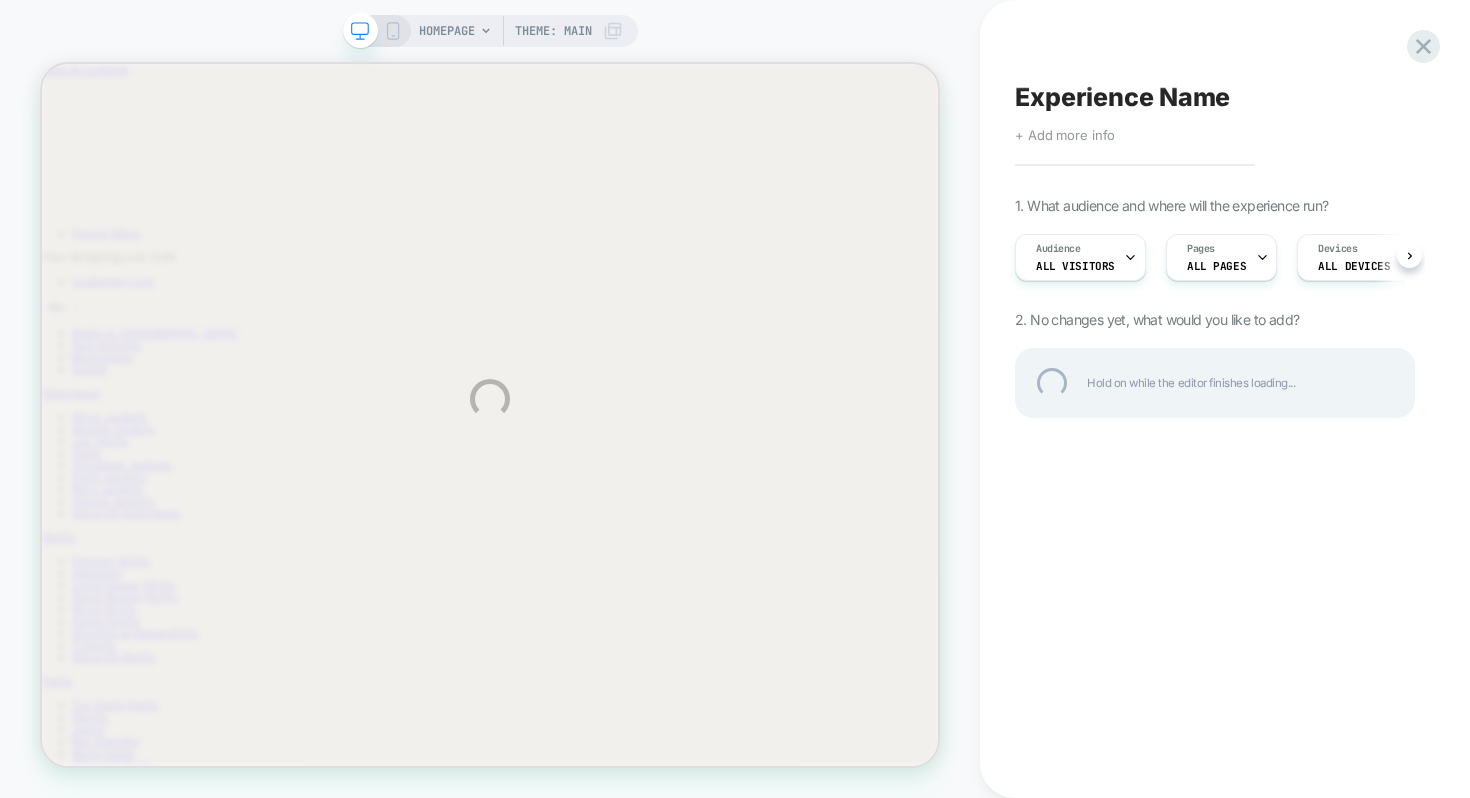 scroll, scrollTop: 0, scrollLeft: 0, axis: both 